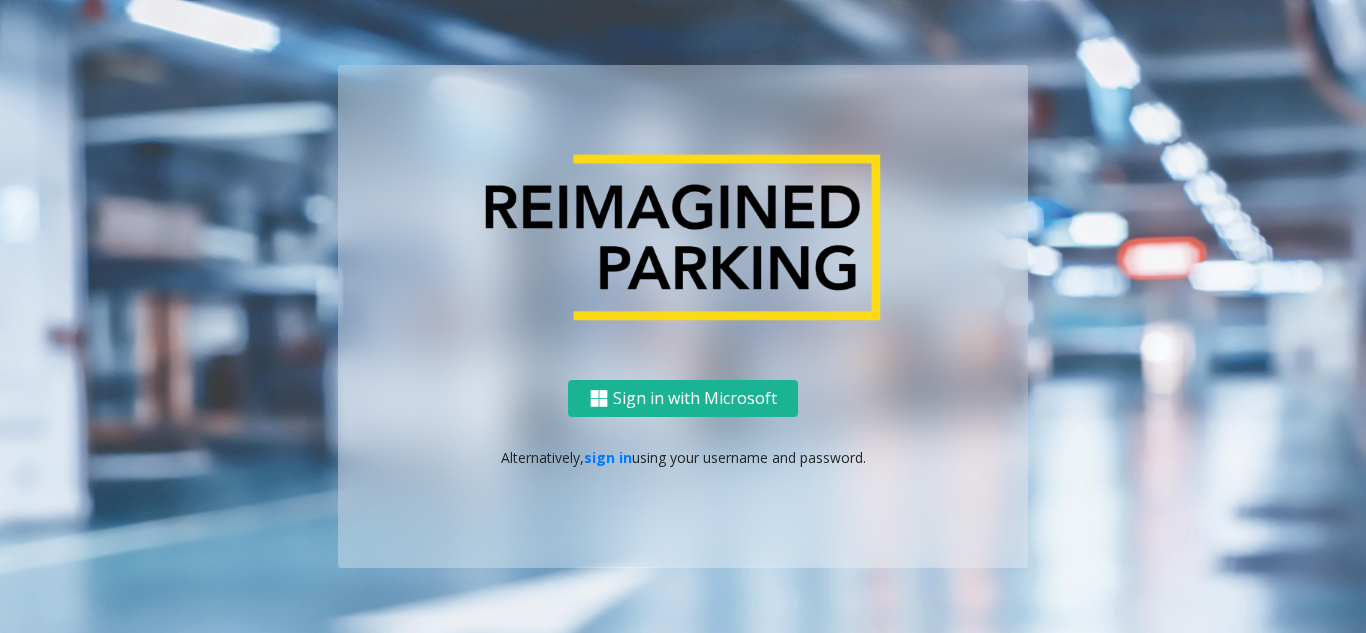 scroll, scrollTop: 0, scrollLeft: 0, axis: both 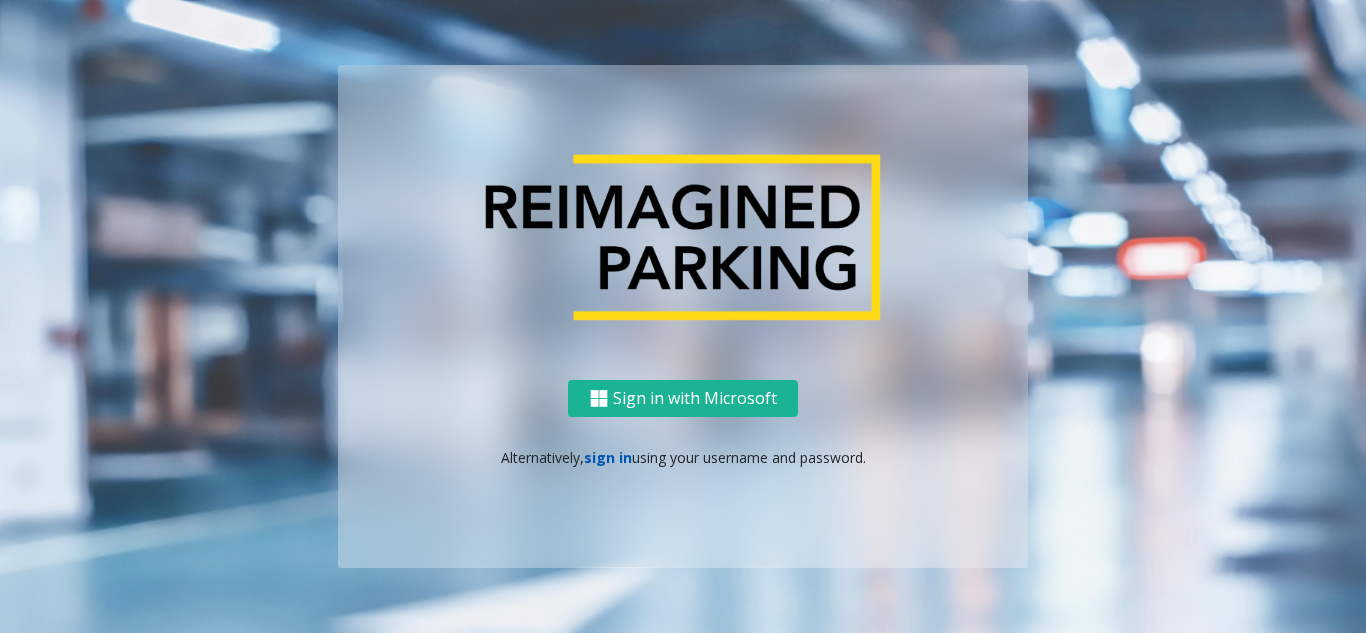 click on "sign in" 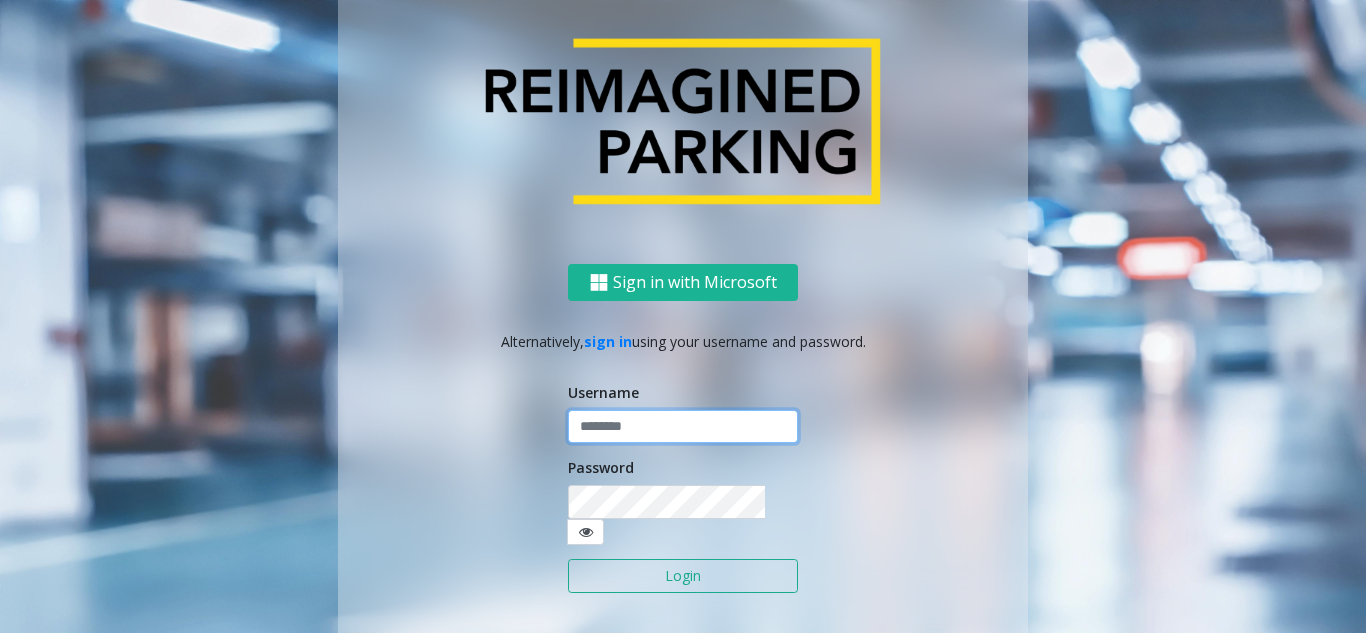 click 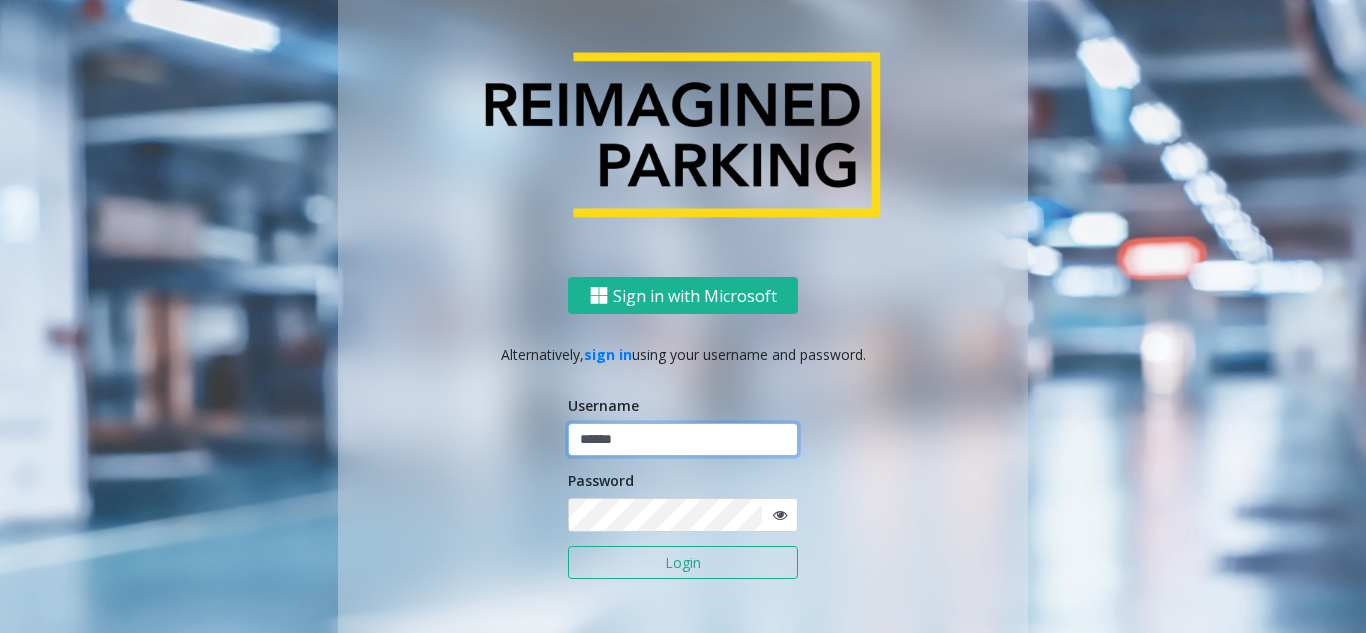 type on "******" 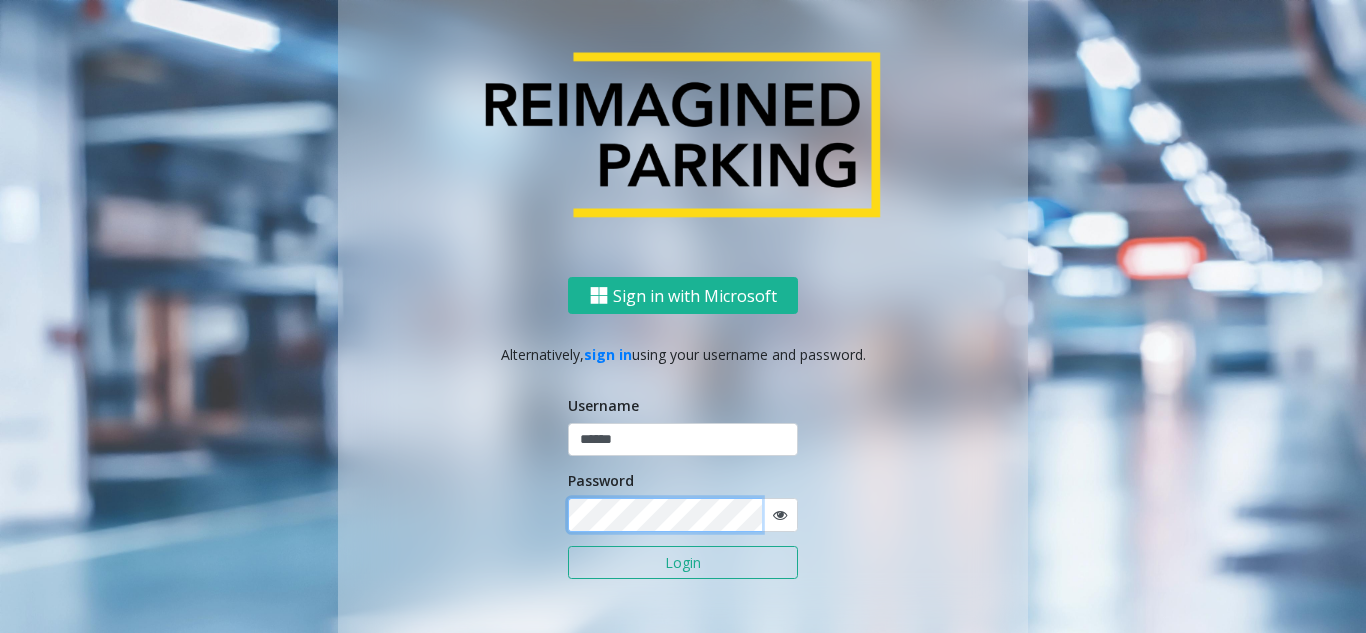 click on "Login" 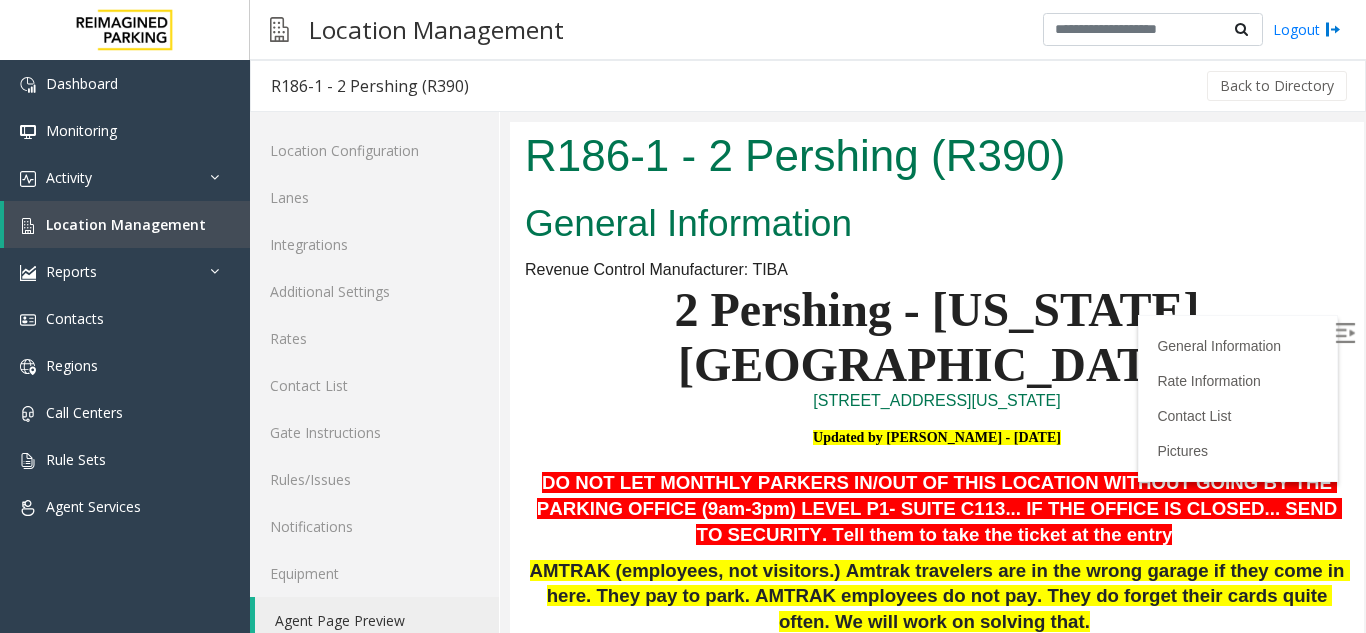 scroll, scrollTop: 0, scrollLeft: 0, axis: both 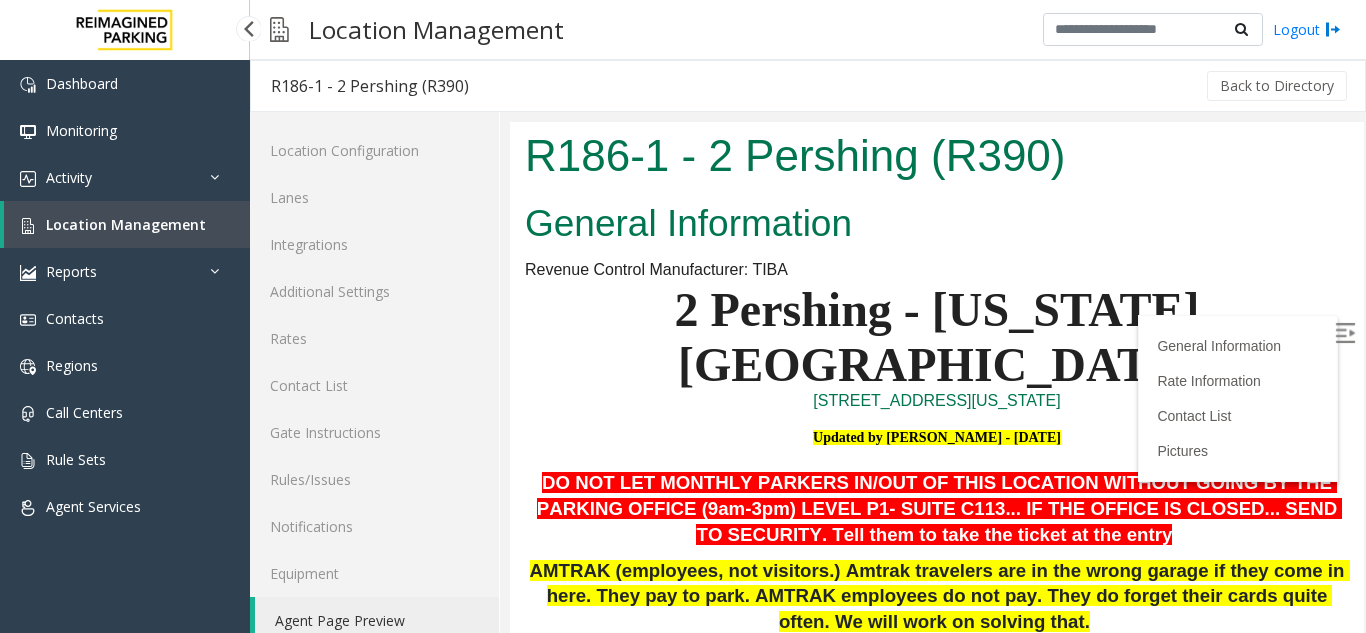 click on "Location Management" at bounding box center (126, 224) 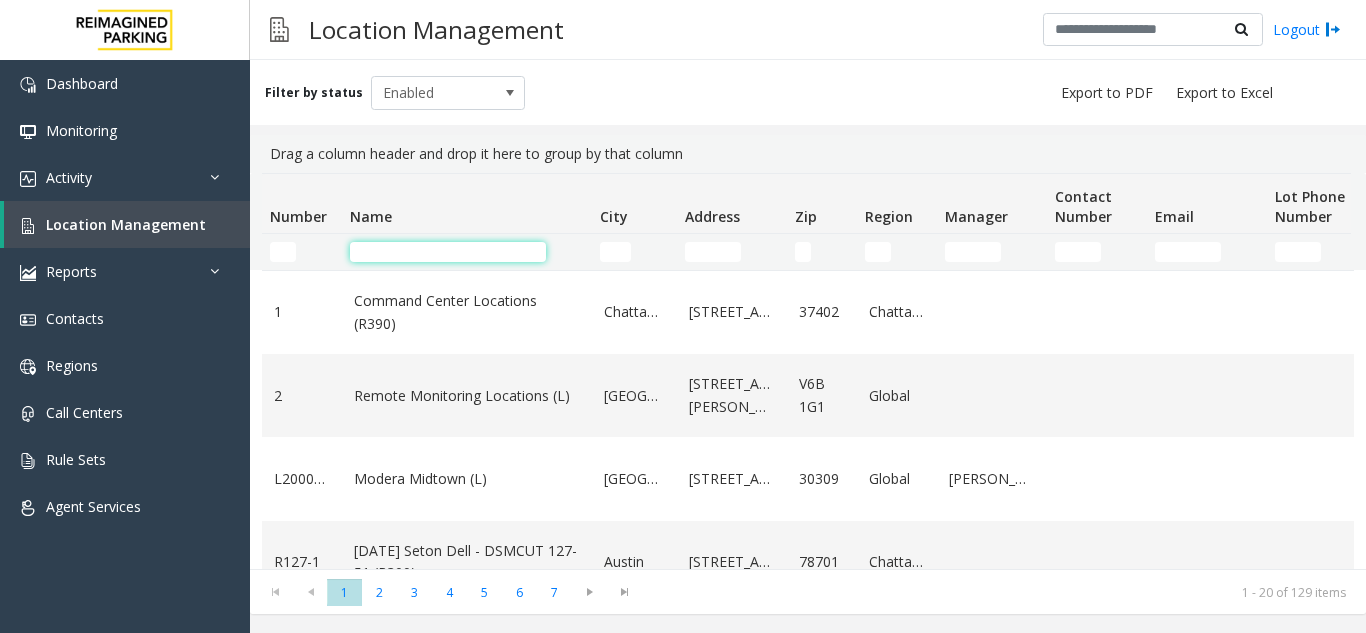 click 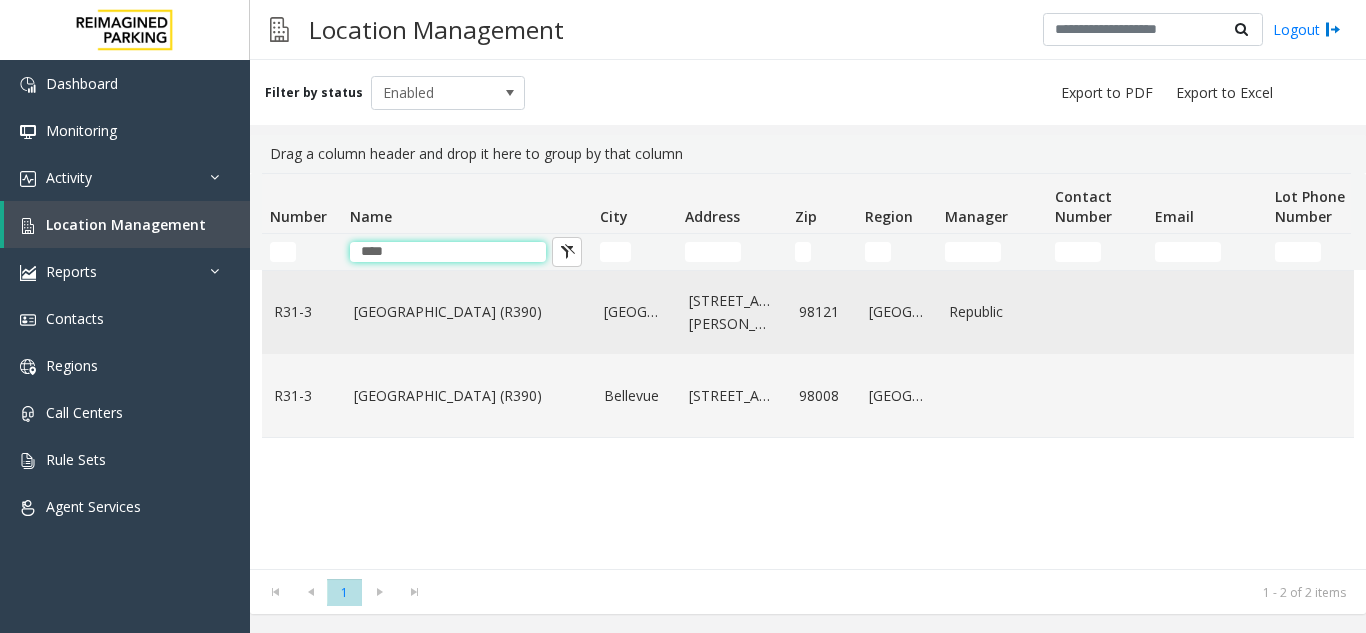 type on "****" 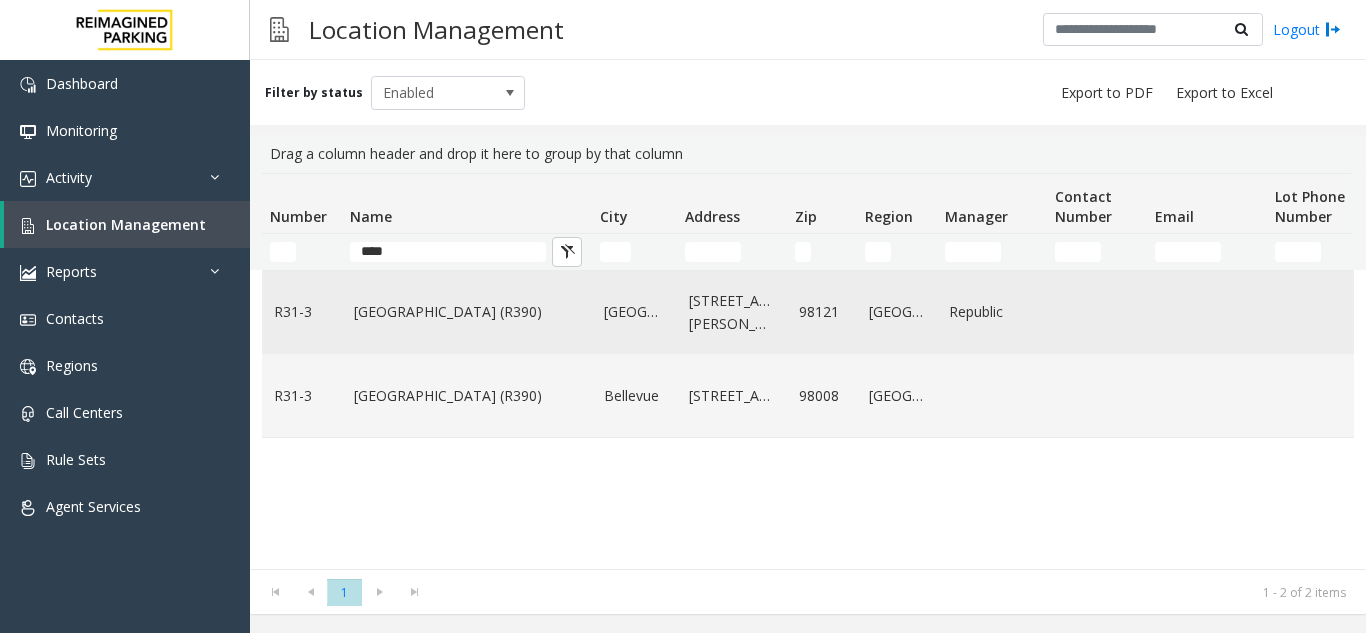 click on "[GEOGRAPHIC_DATA] (R390)" 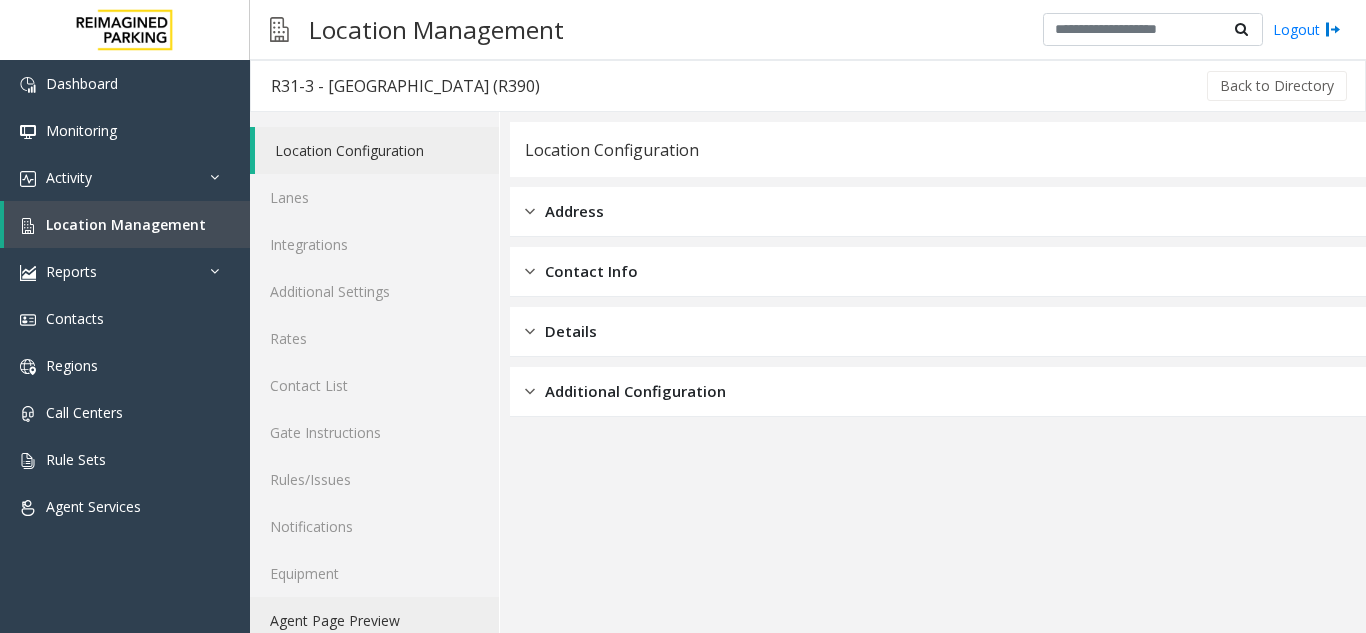 click on "Agent Page Preview" 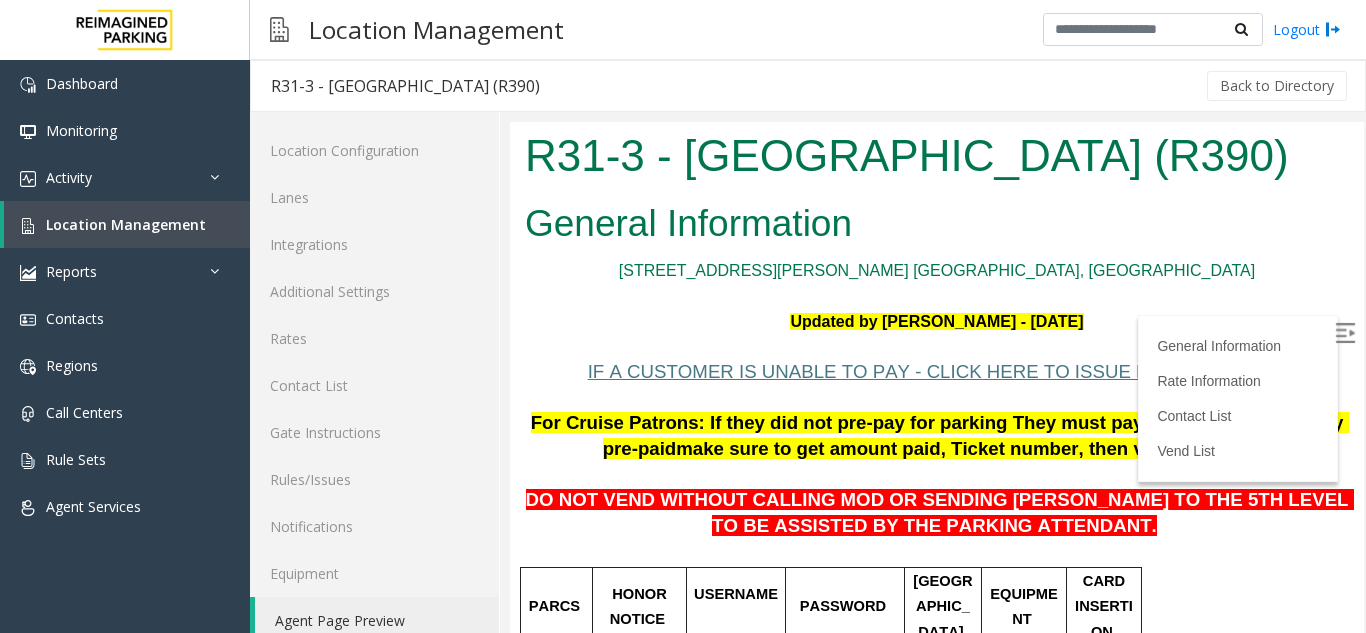 scroll, scrollTop: 0, scrollLeft: 0, axis: both 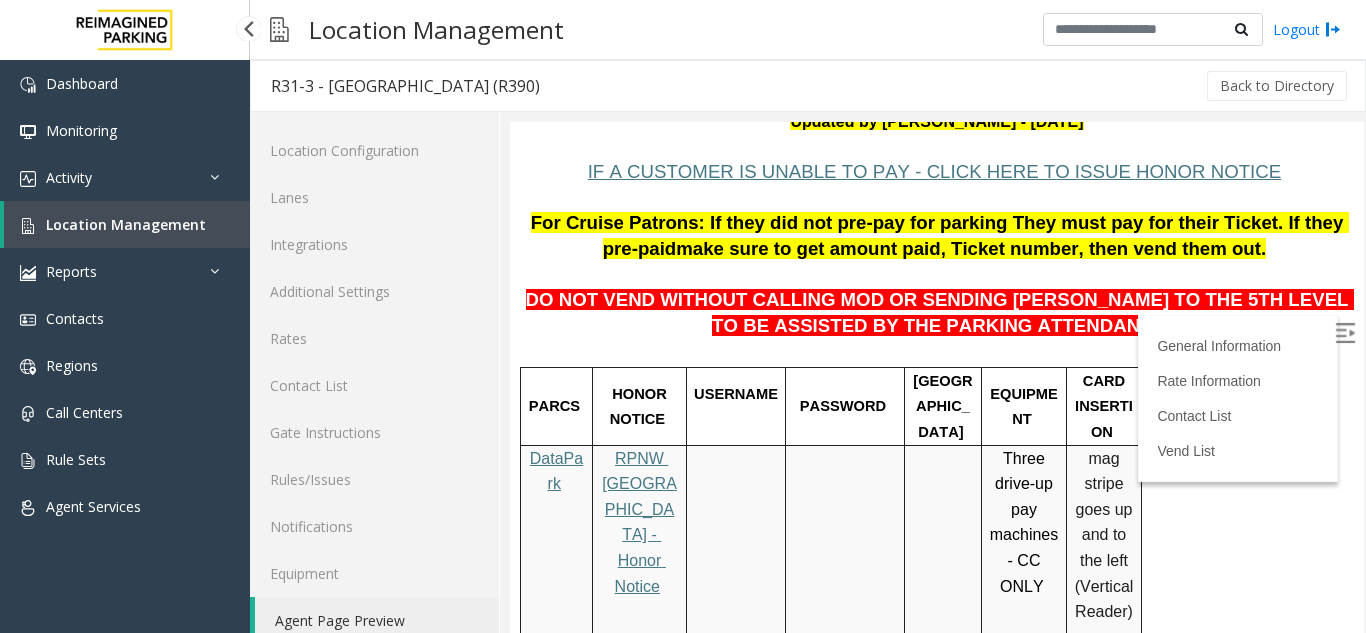 click on "Location Management" at bounding box center [127, 224] 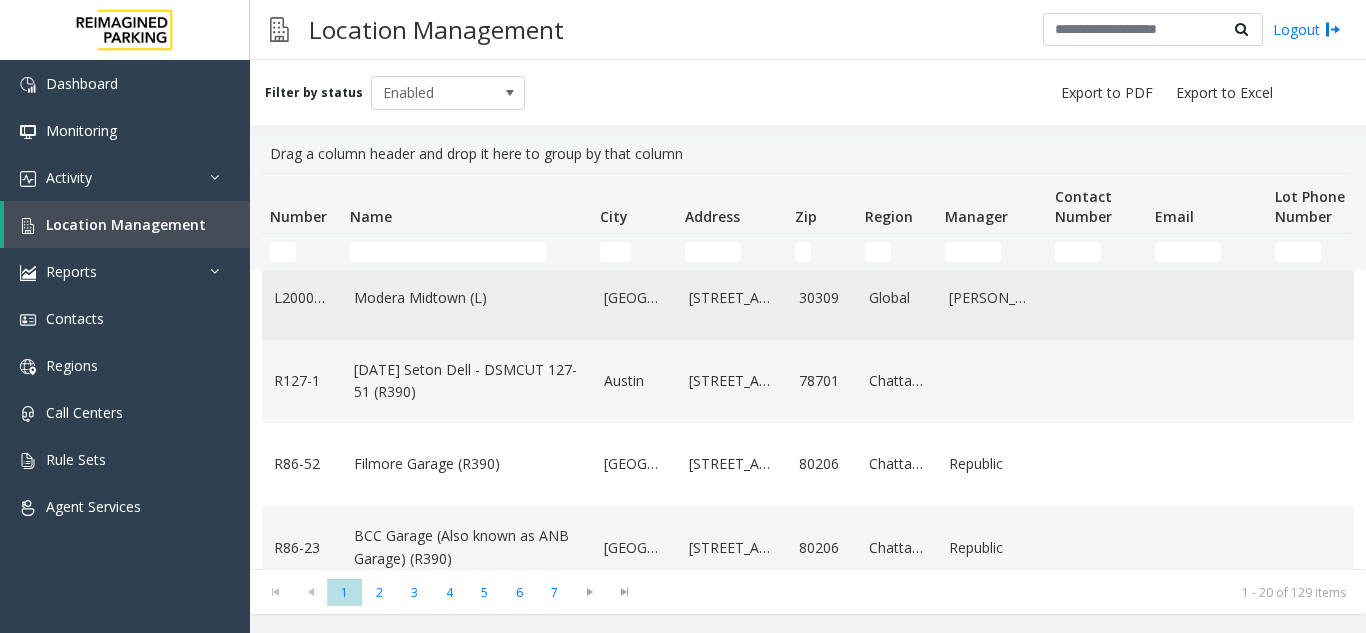 scroll, scrollTop: 200, scrollLeft: 0, axis: vertical 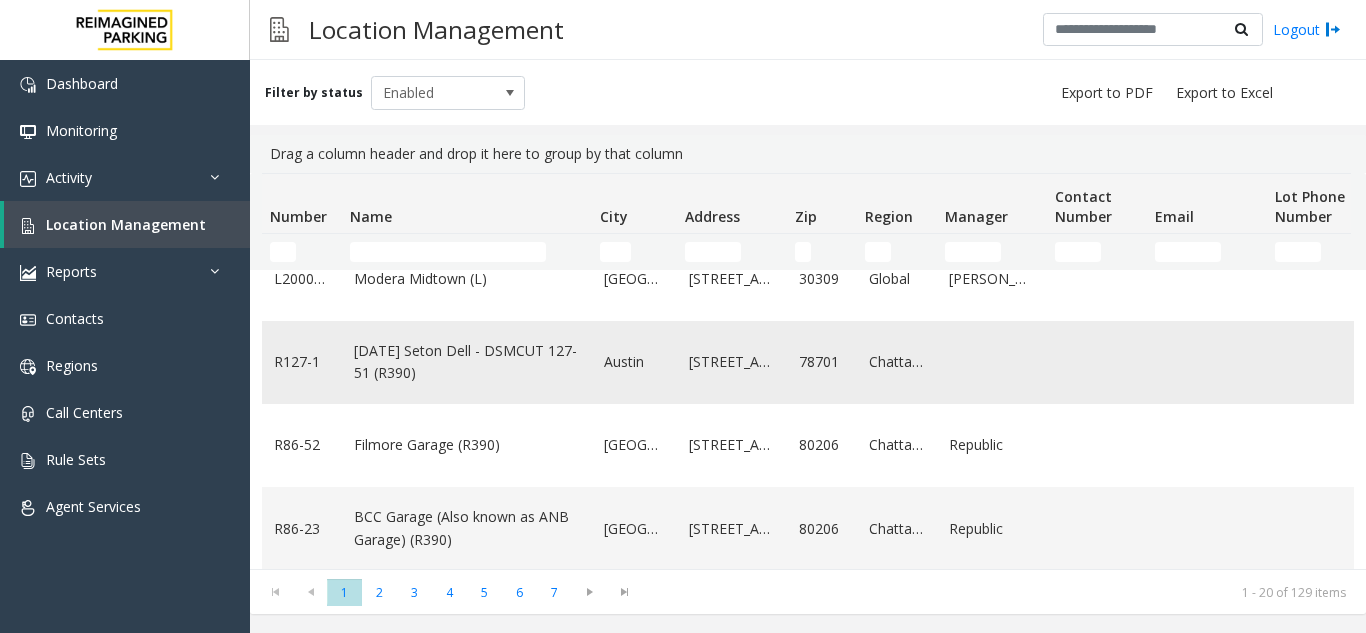 click on "[DATE] Seton Dell - DSMCUT 127-51 (R390)" 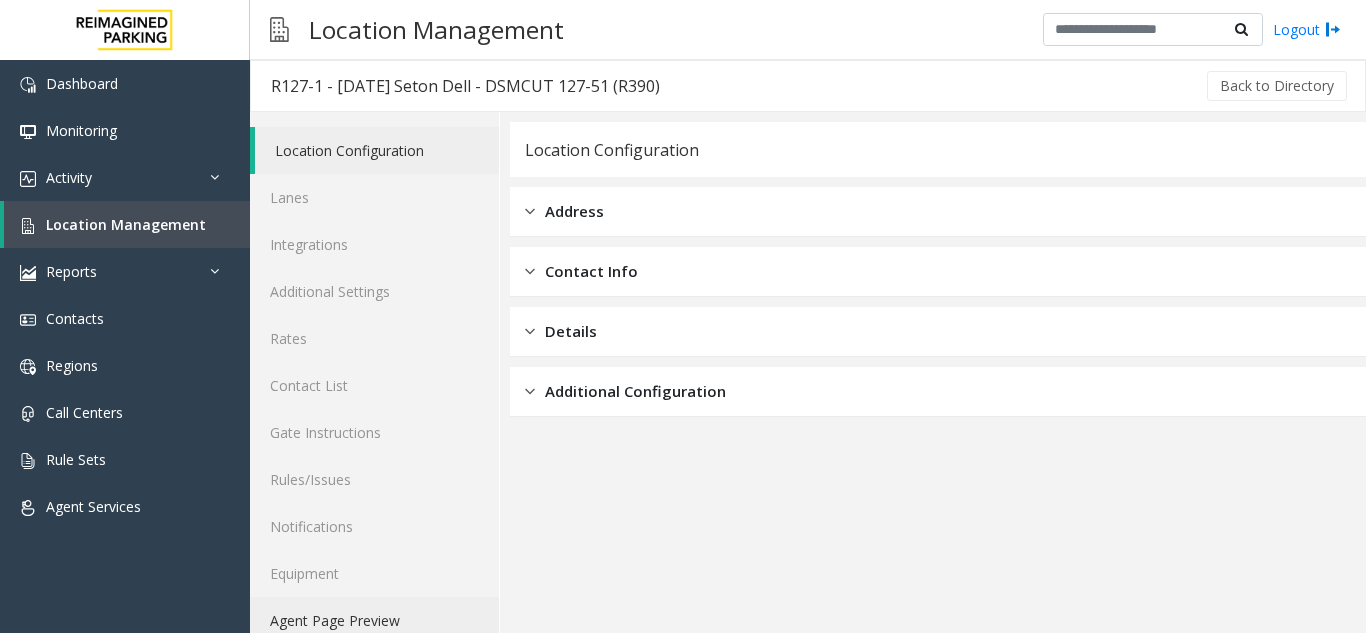 click on "Agent Page Preview" 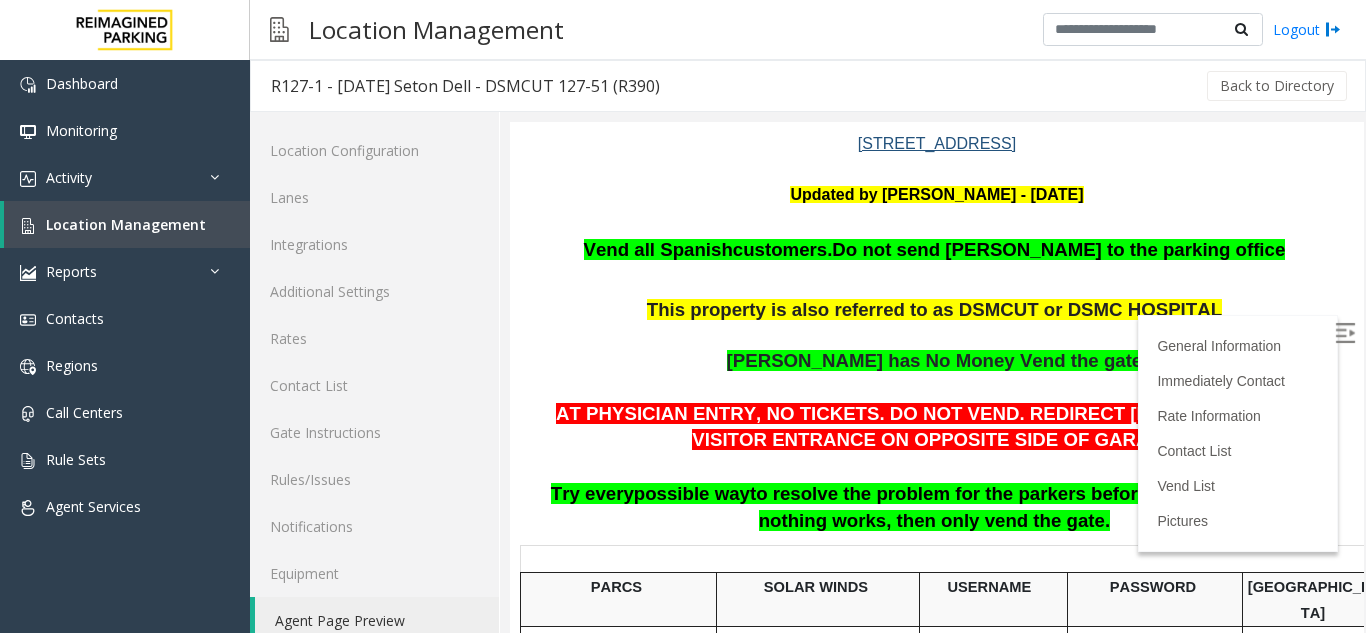 scroll, scrollTop: 300, scrollLeft: 0, axis: vertical 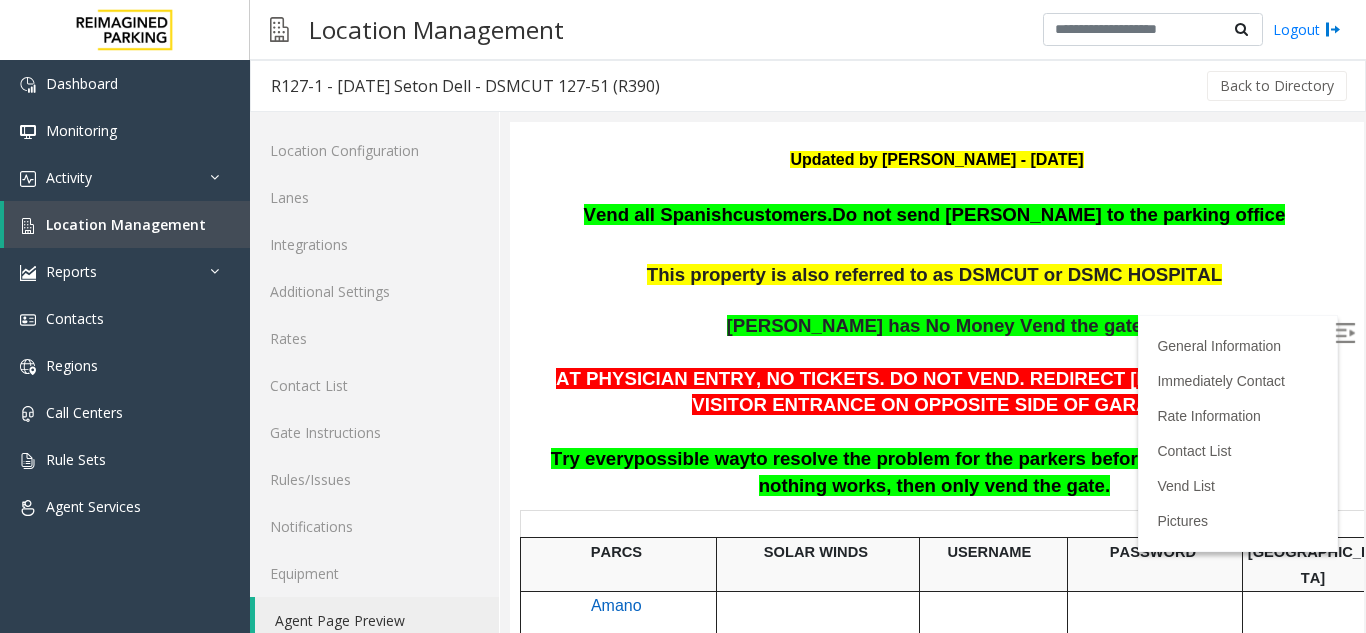 click at bounding box center (1347, 336) 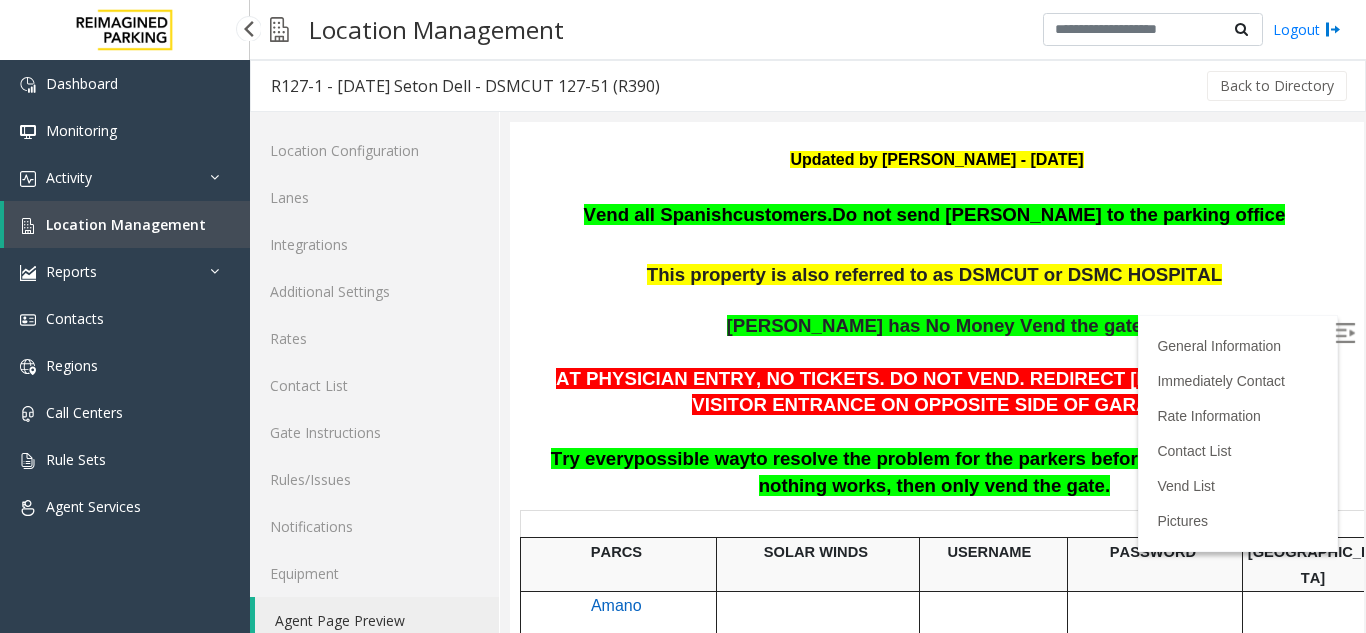 click on "Location Management" at bounding box center [126, 224] 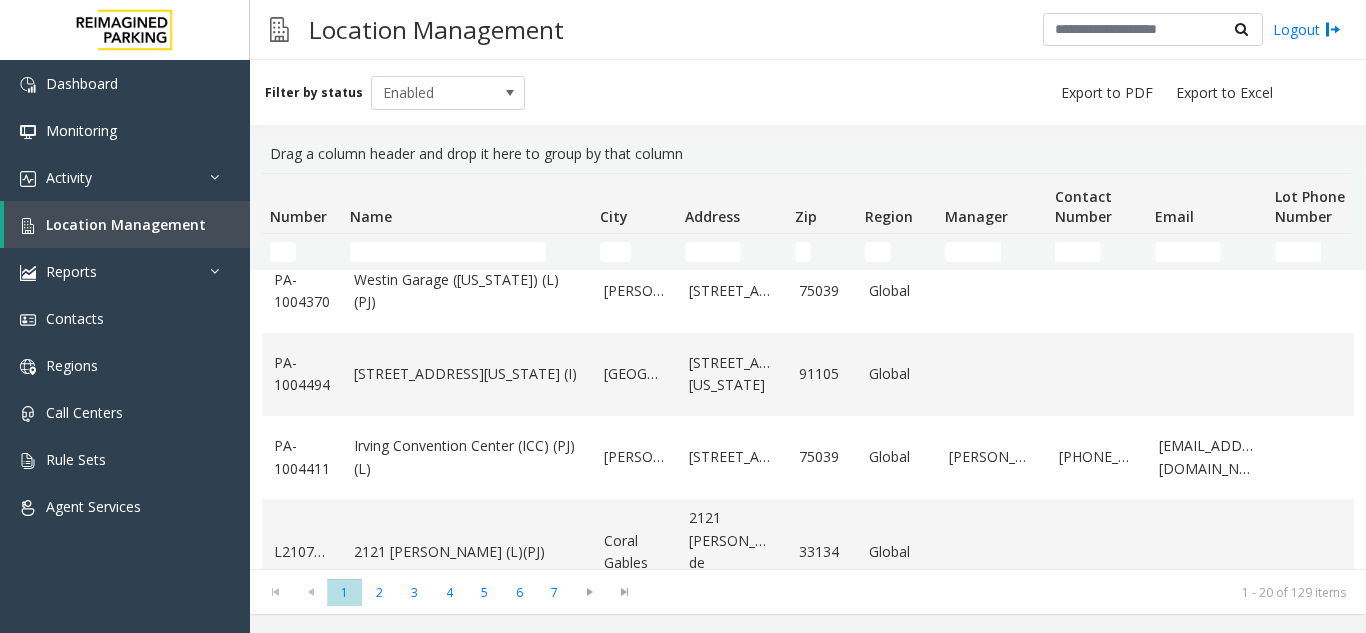 scroll, scrollTop: 1382, scrollLeft: 0, axis: vertical 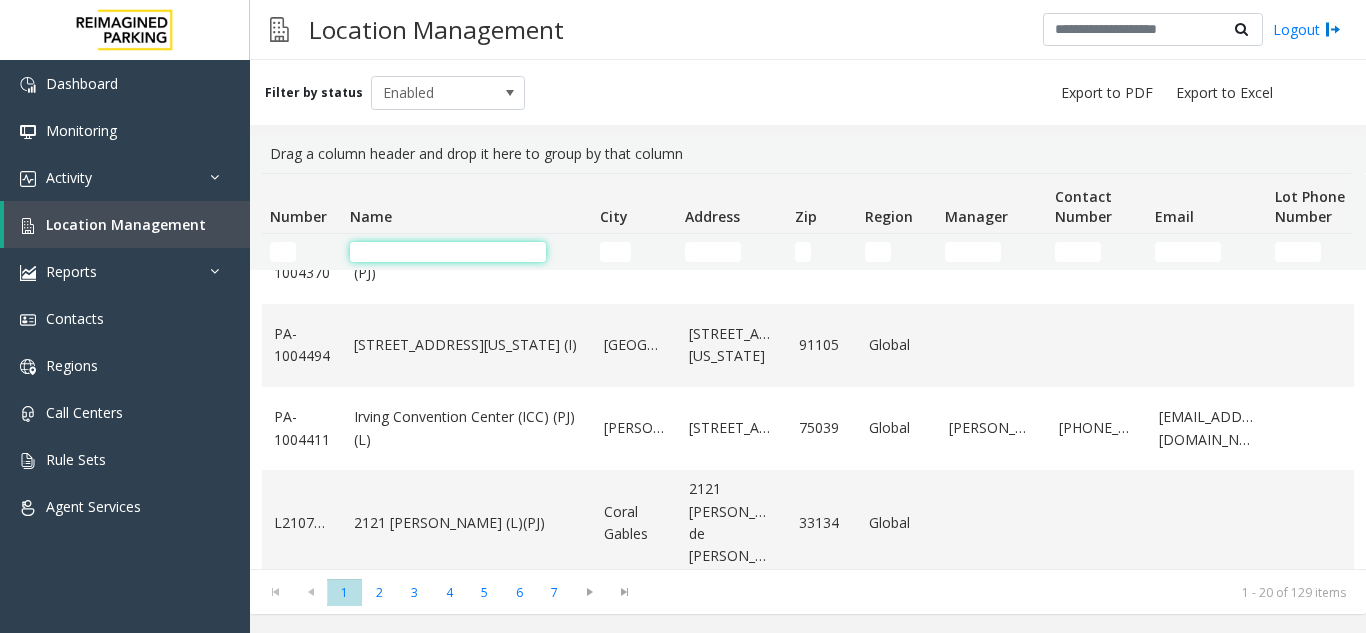 click 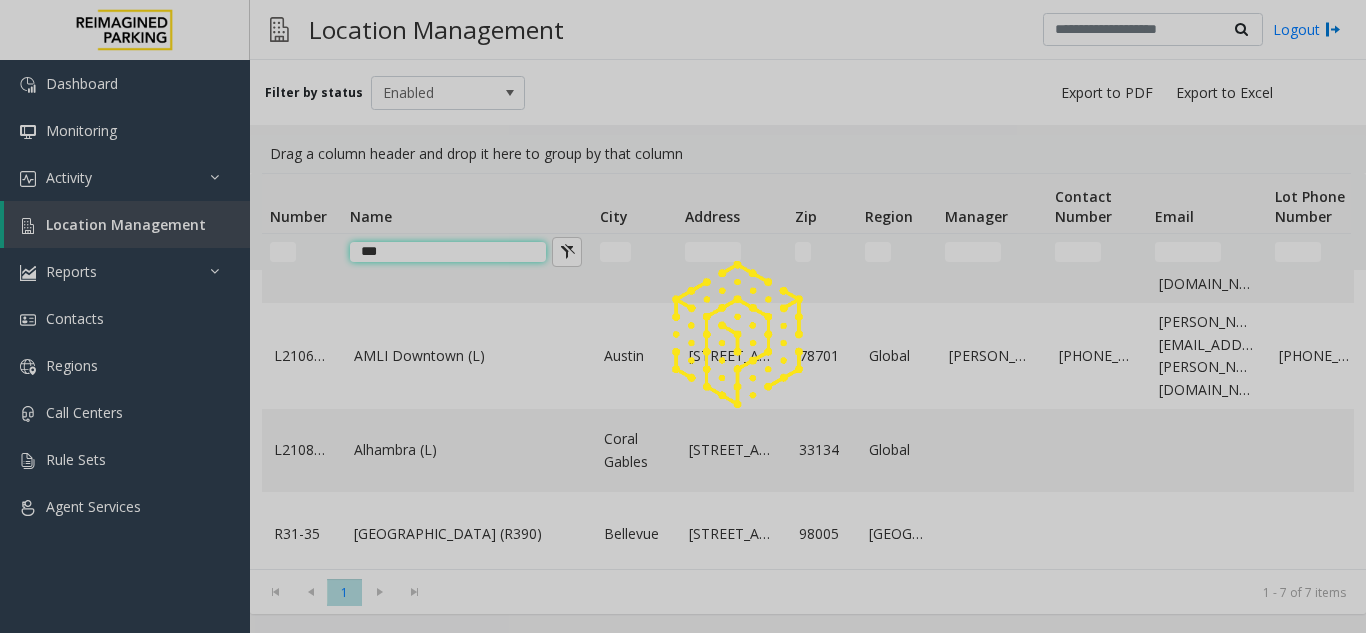 scroll, scrollTop: 0, scrollLeft: 0, axis: both 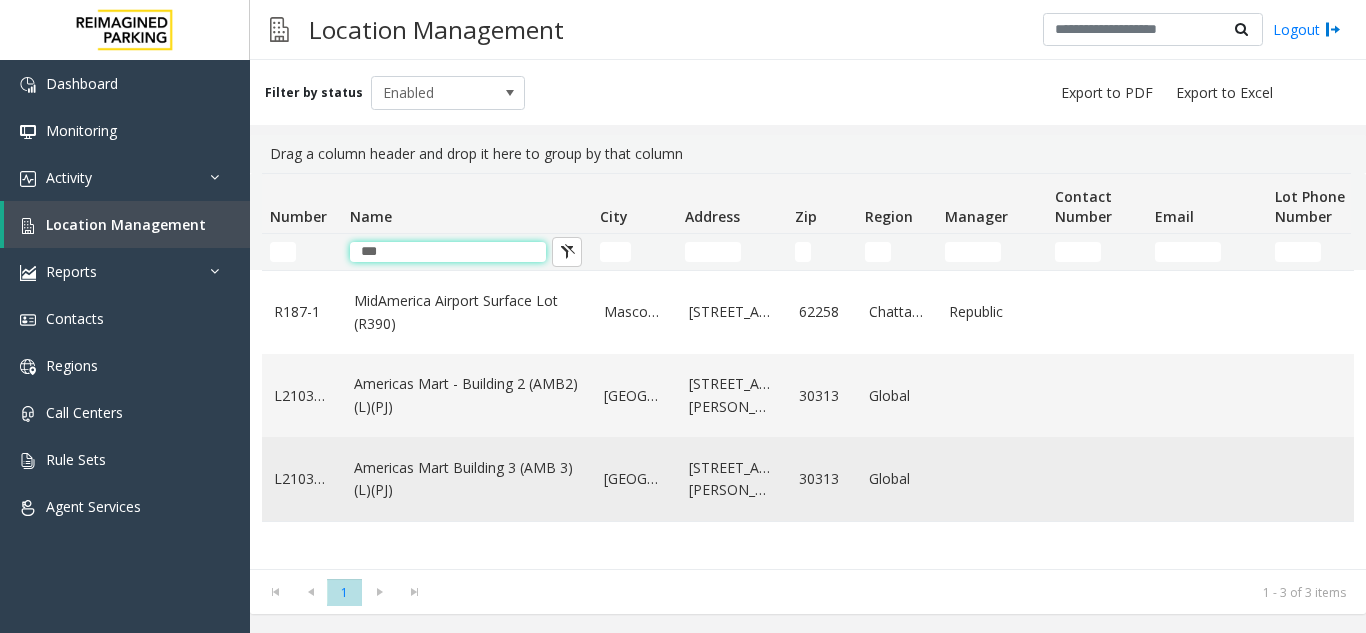 type on "***" 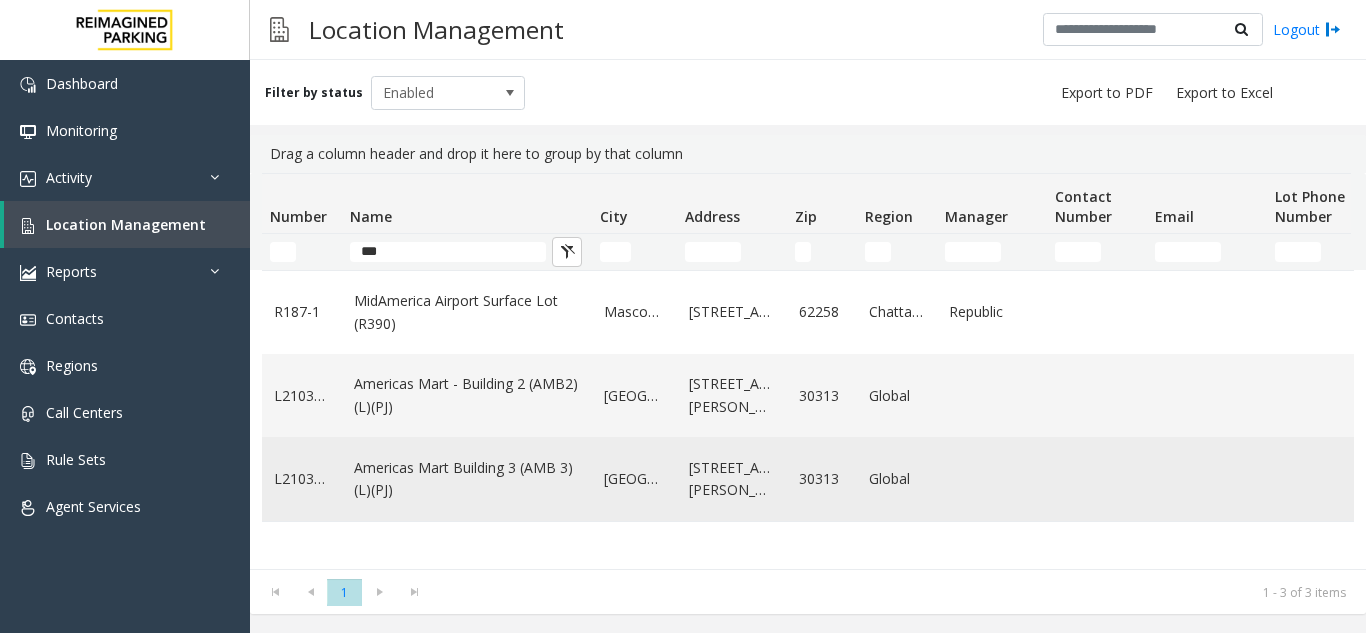 click on "Americas Mart Building  3 (AMB 3) (L)(PJ)" 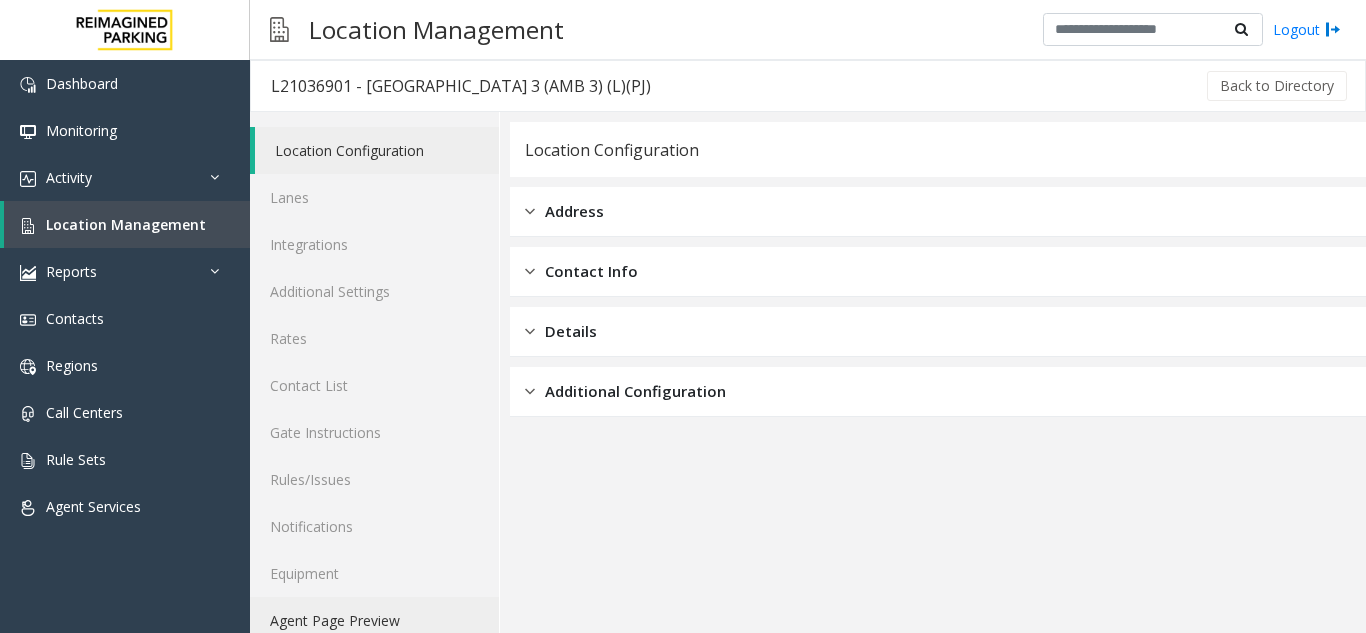 click on "Agent Page Preview" 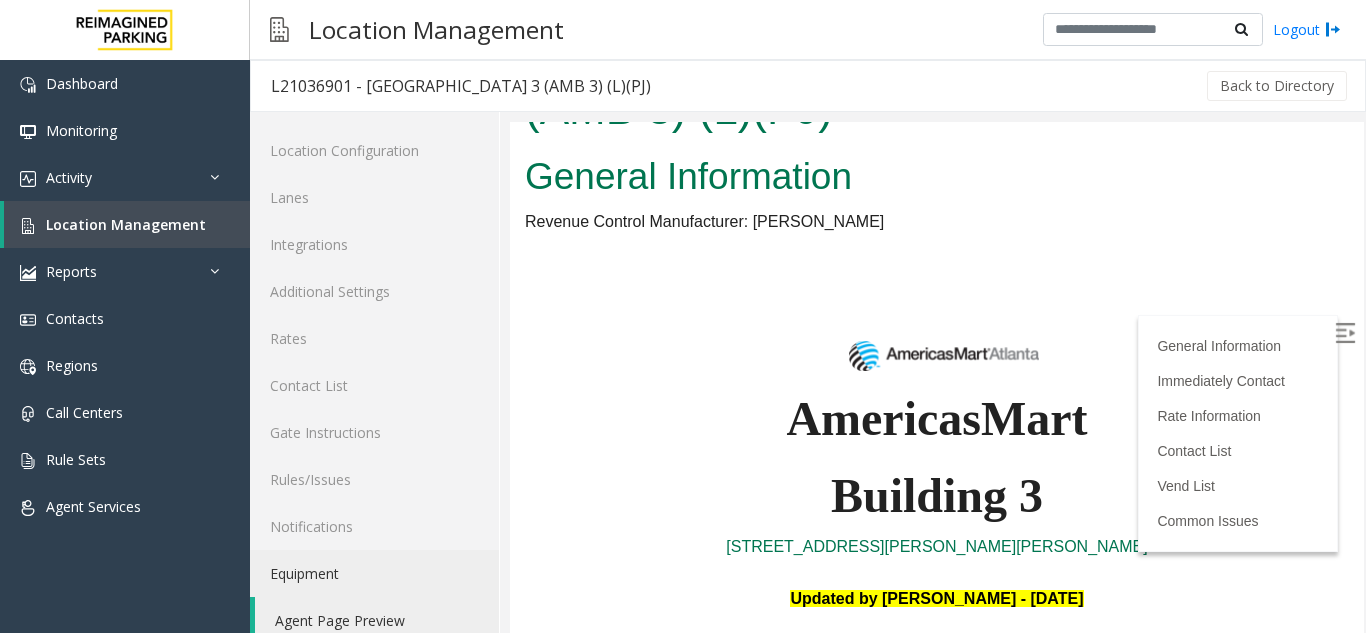 scroll, scrollTop: 300, scrollLeft: 0, axis: vertical 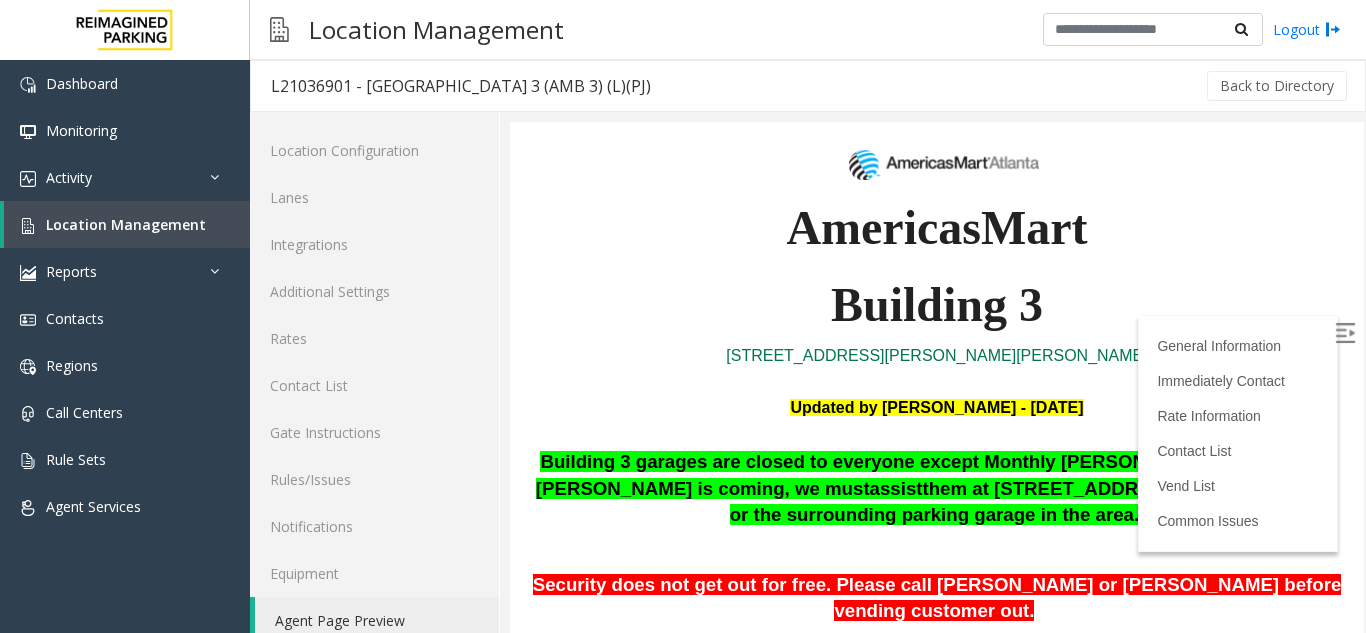 click at bounding box center (1347, 336) 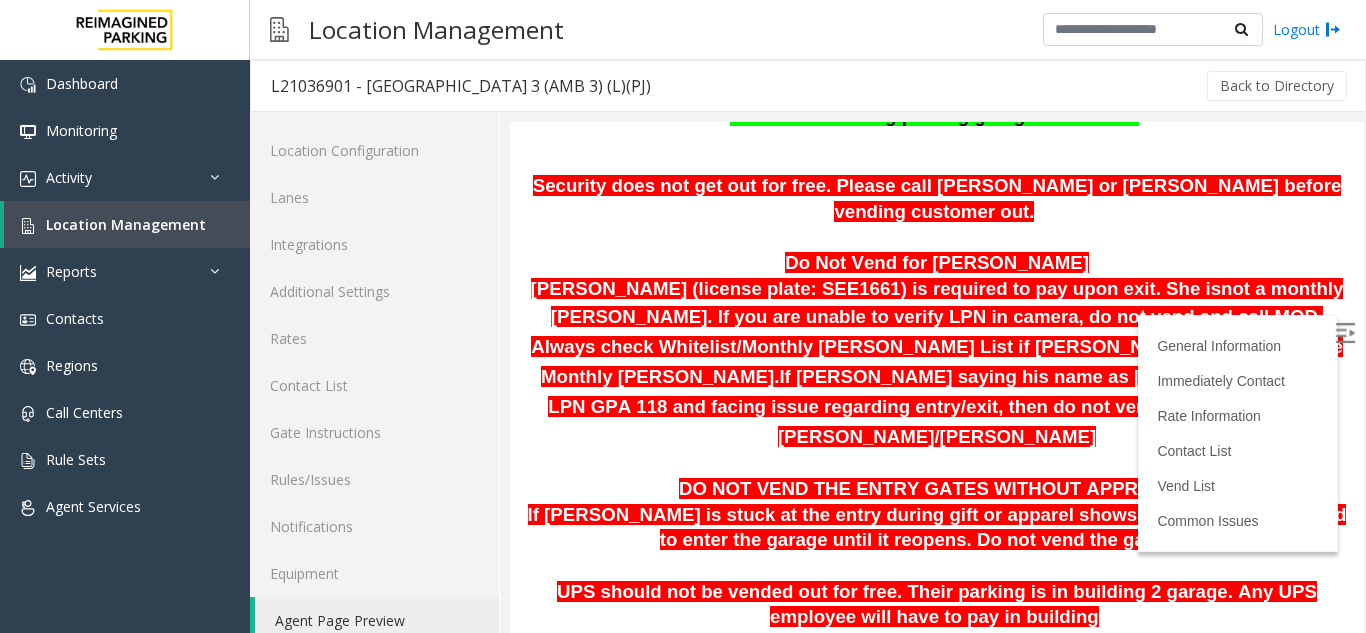 scroll, scrollTop: 700, scrollLeft: 0, axis: vertical 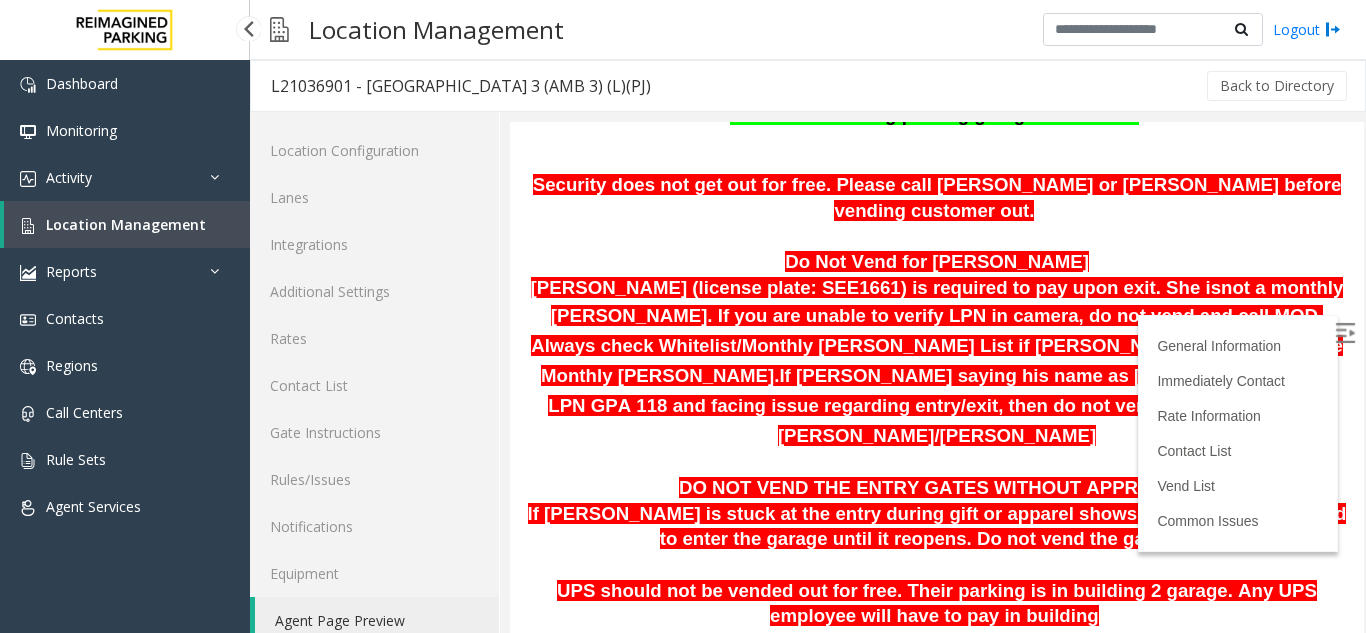 click on "Location Management" at bounding box center (127, 224) 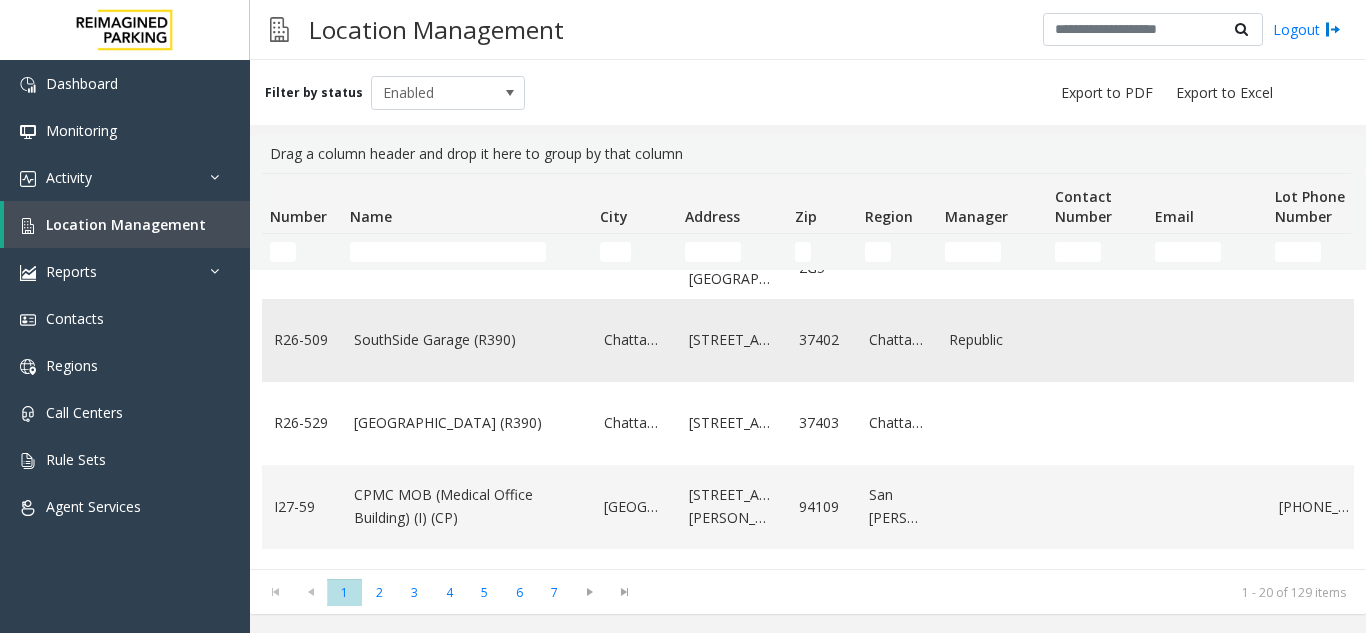 scroll, scrollTop: 1100, scrollLeft: 0, axis: vertical 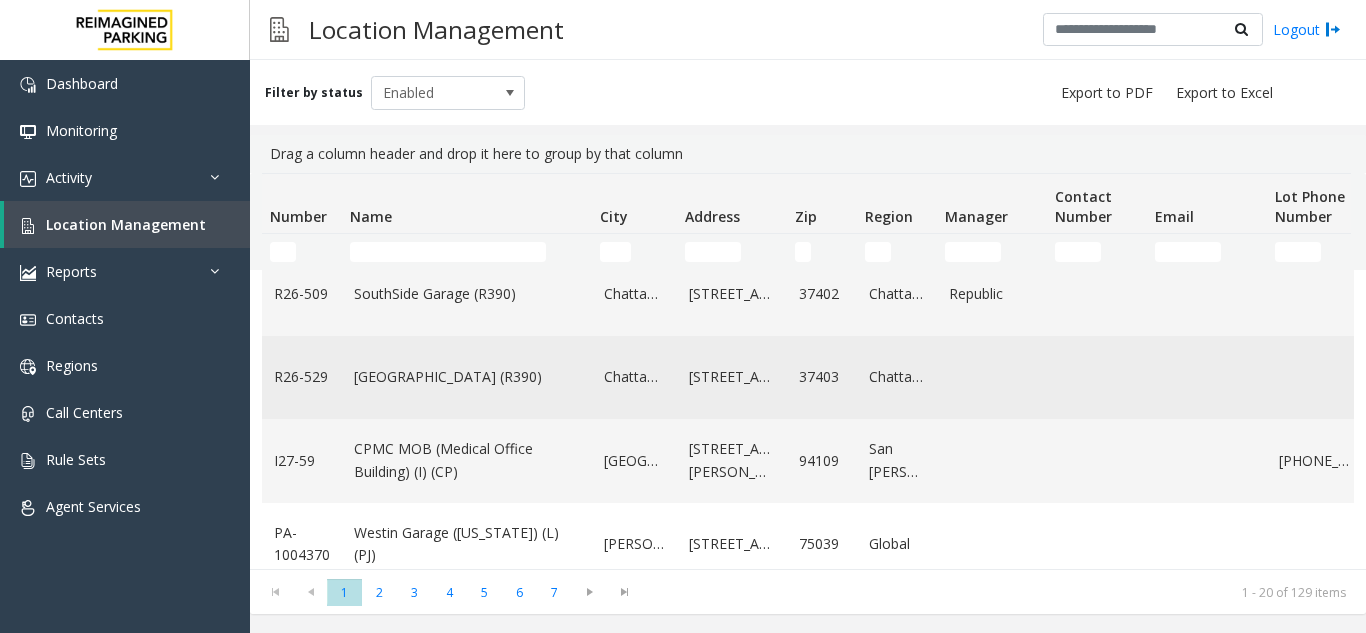 click on "[GEOGRAPHIC_DATA] (R390)" 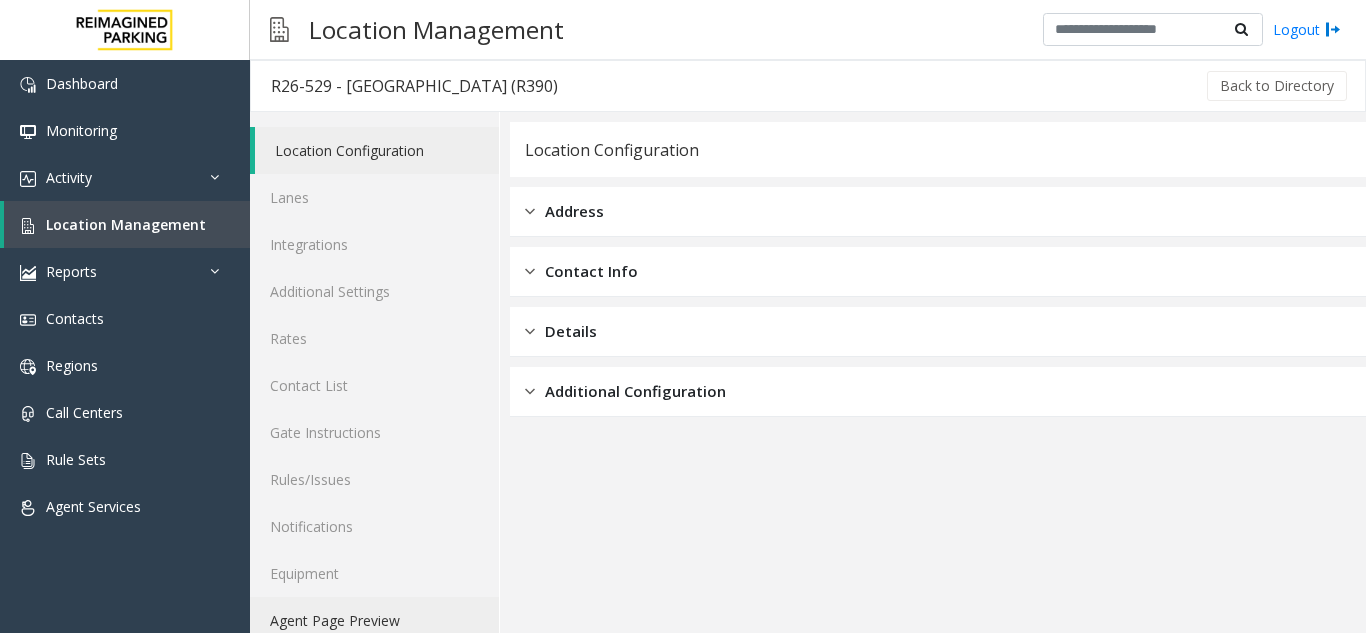 click on "Agent Page Preview" 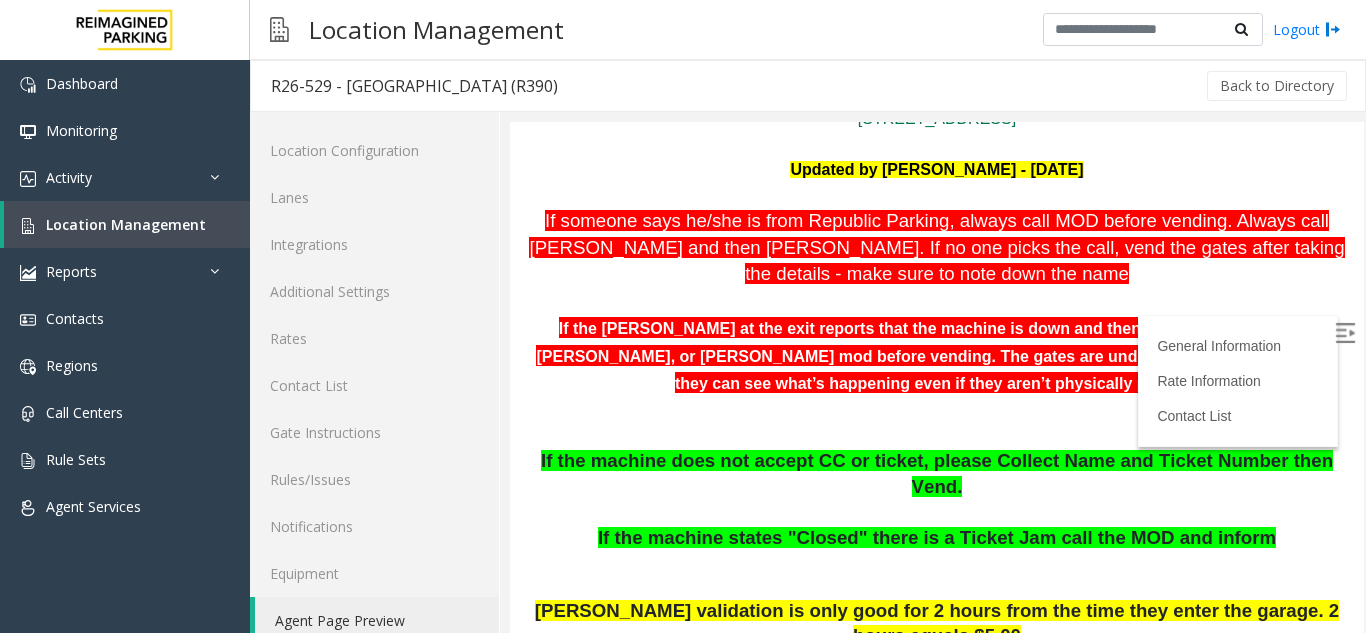 scroll, scrollTop: 300, scrollLeft: 0, axis: vertical 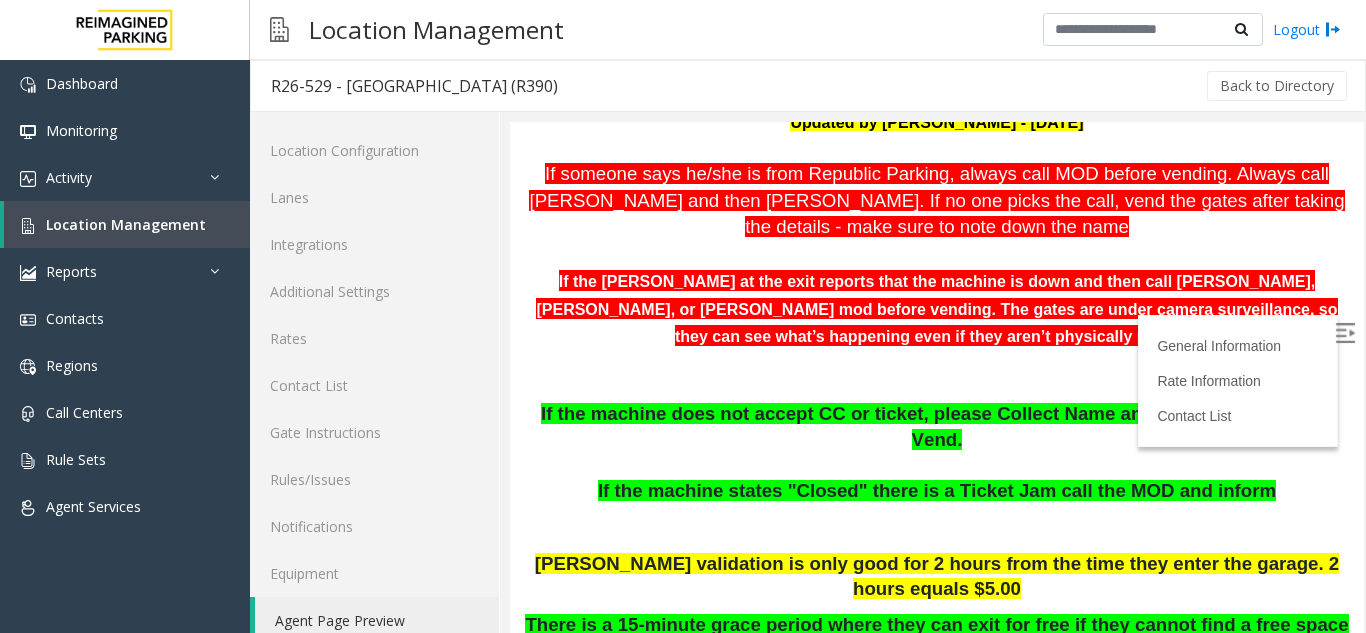 click at bounding box center [1345, 333] 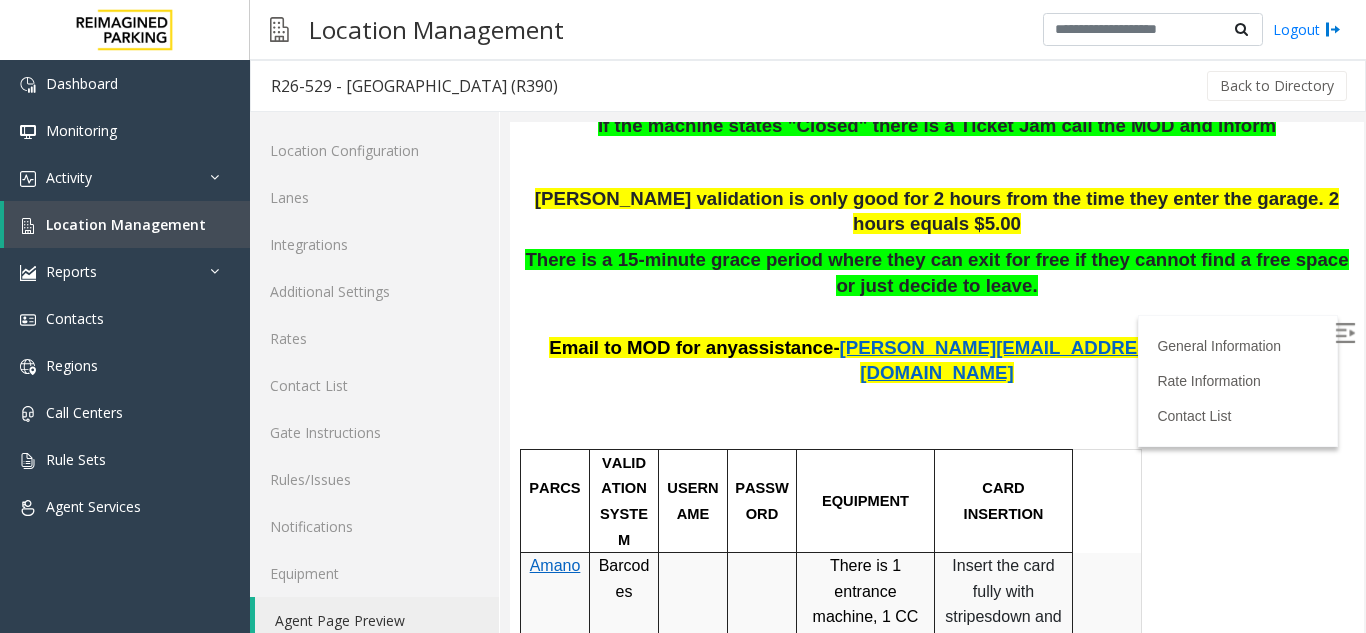 scroll, scrollTop: 700, scrollLeft: 0, axis: vertical 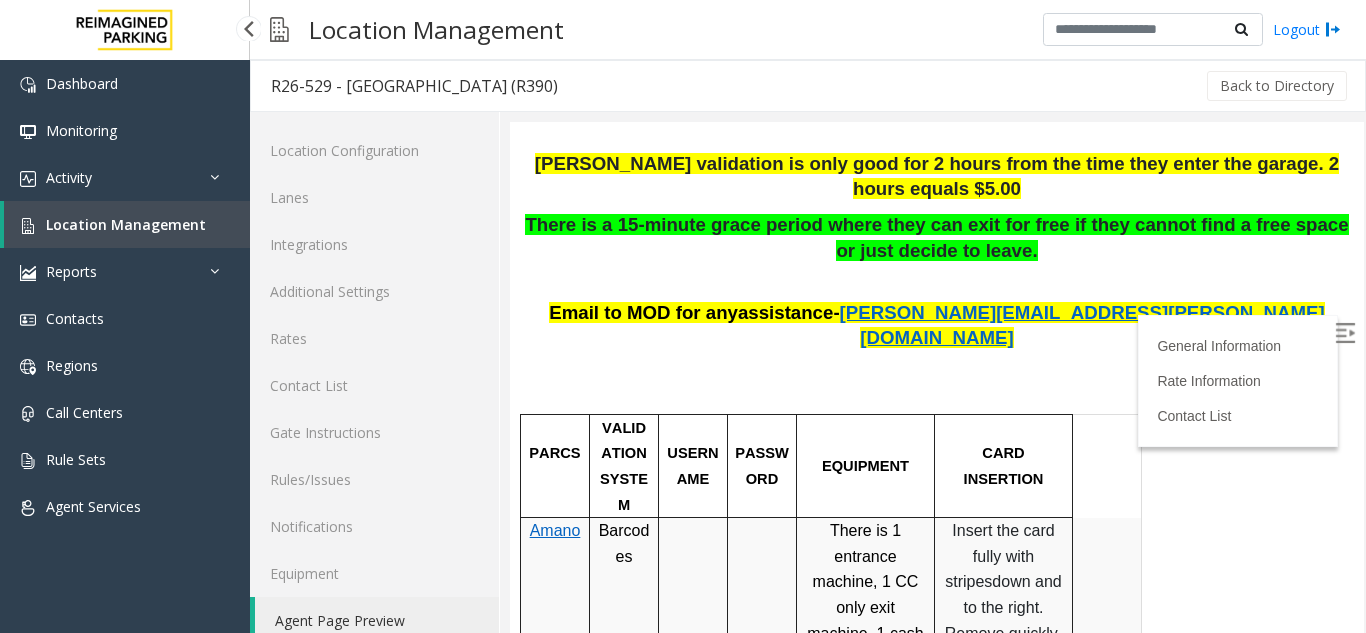 click on "Location Management" at bounding box center [127, 224] 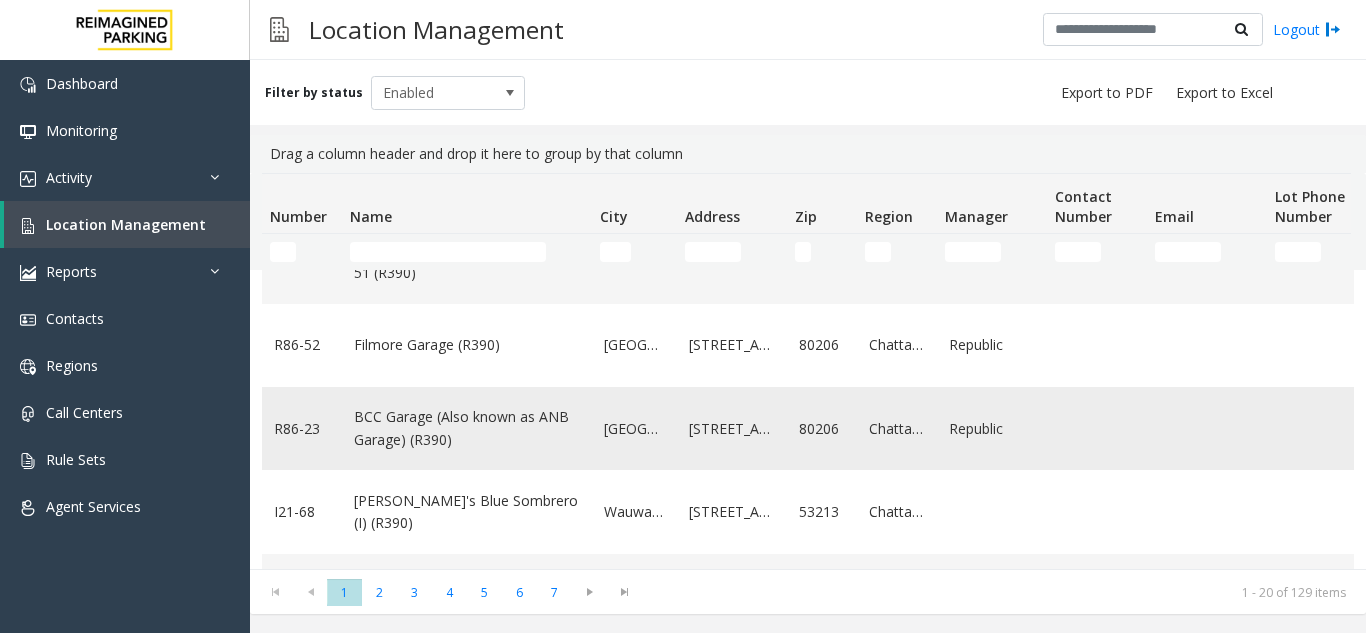 scroll, scrollTop: 400, scrollLeft: 0, axis: vertical 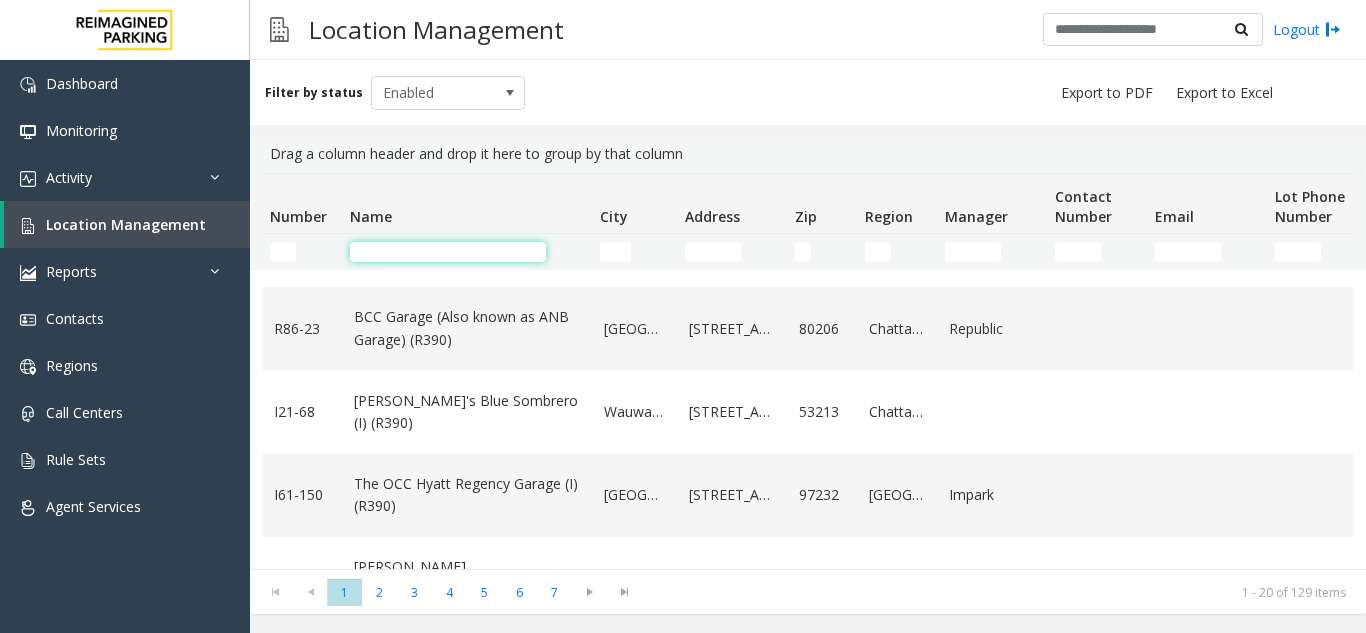 click 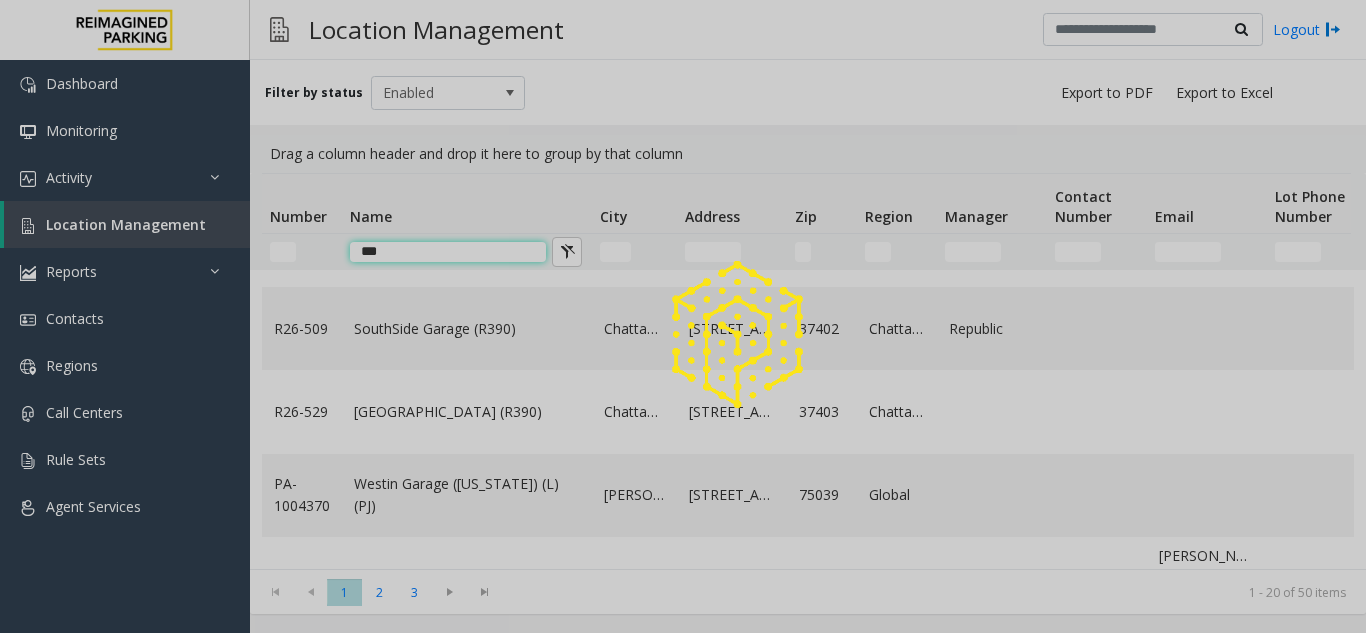 scroll, scrollTop: 0, scrollLeft: 0, axis: both 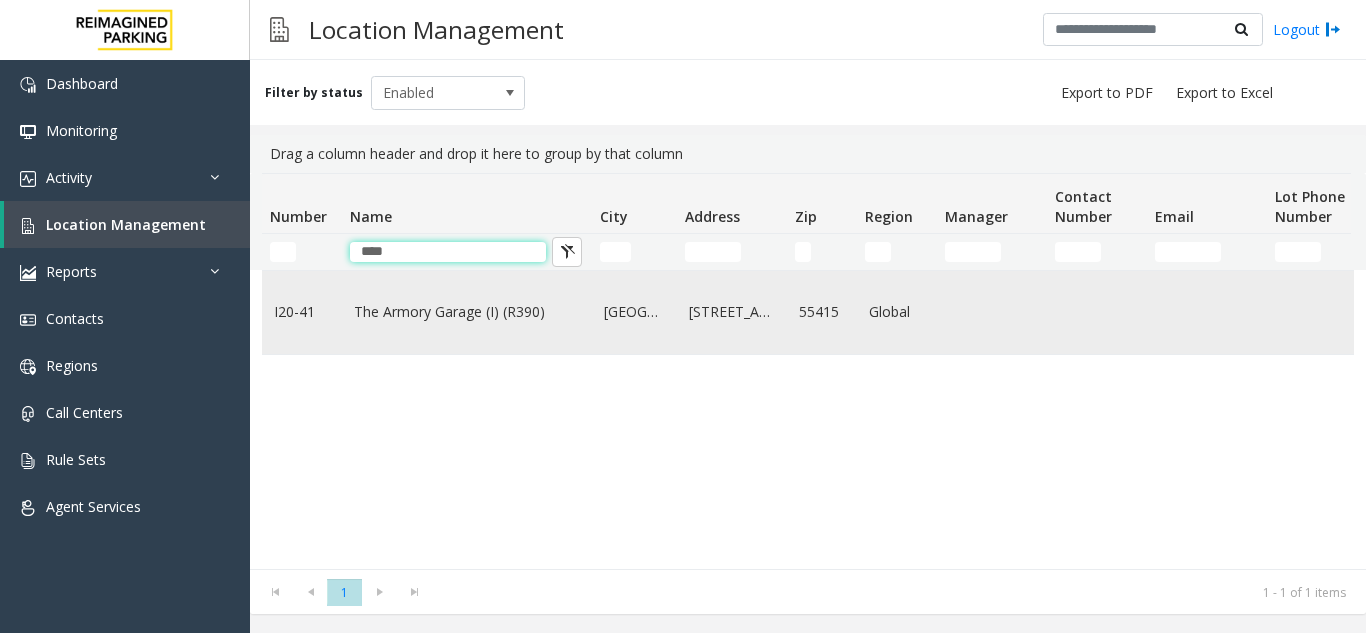 type on "****" 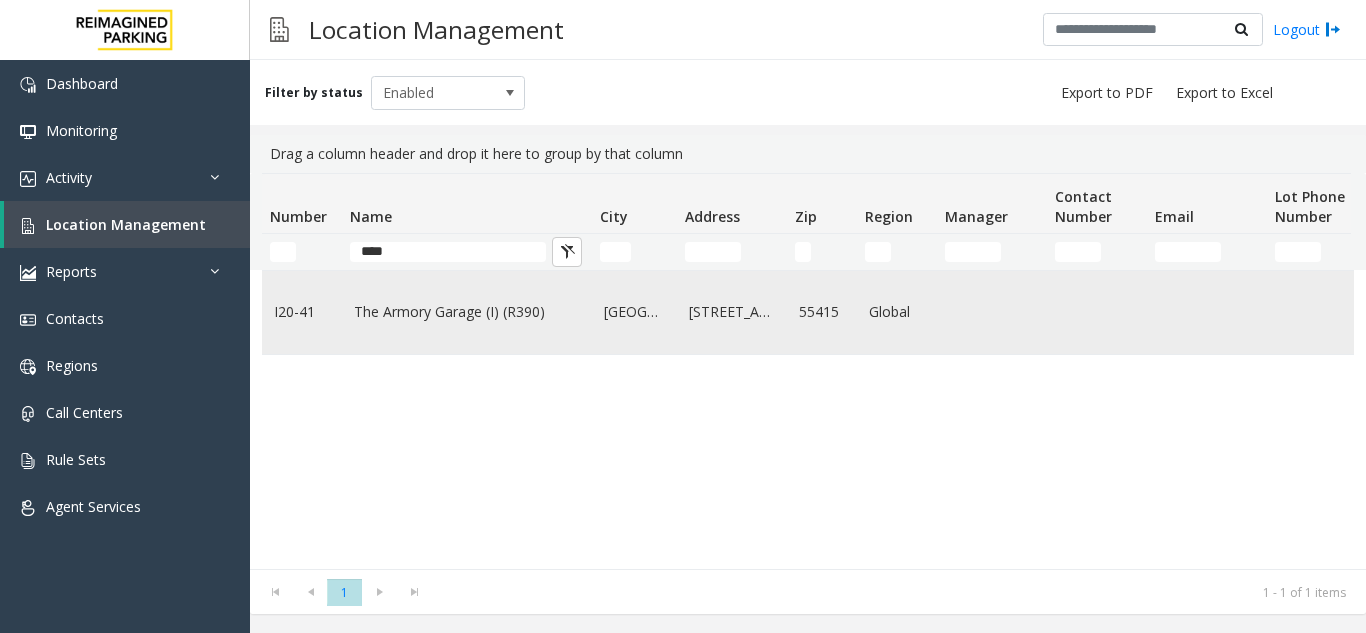 click on "The Armory Garage (I) (R390)" 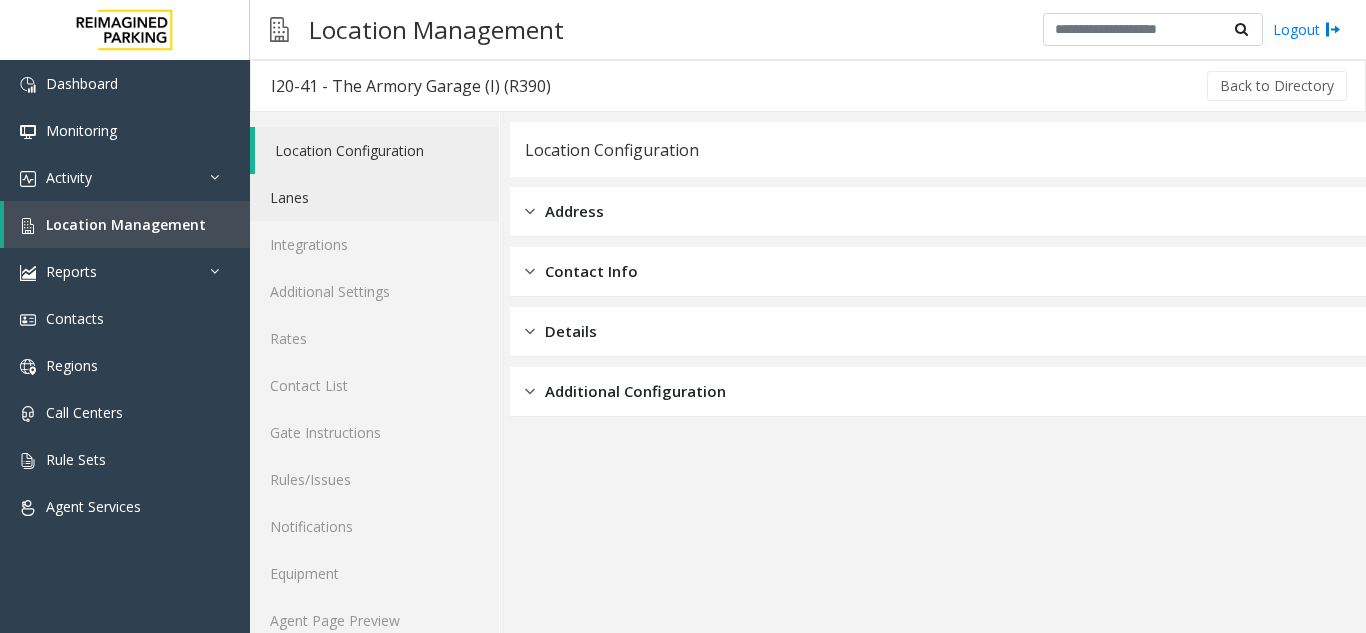 click on "Lanes" 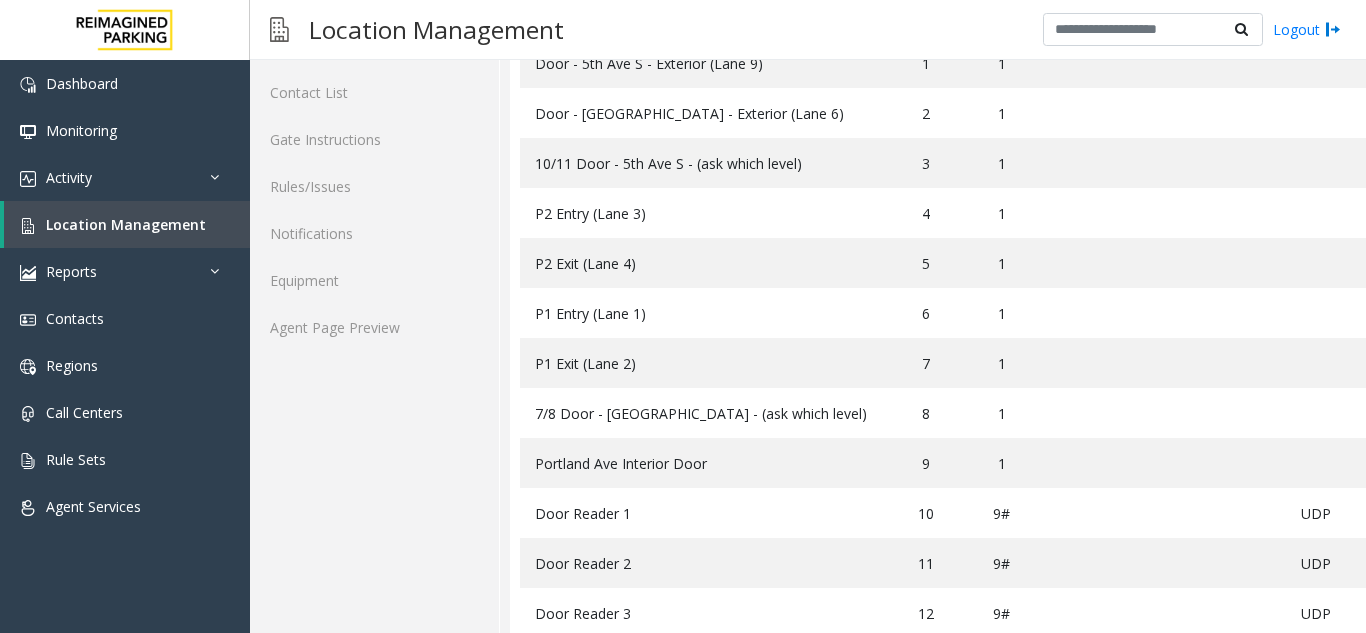 scroll, scrollTop: 300, scrollLeft: 0, axis: vertical 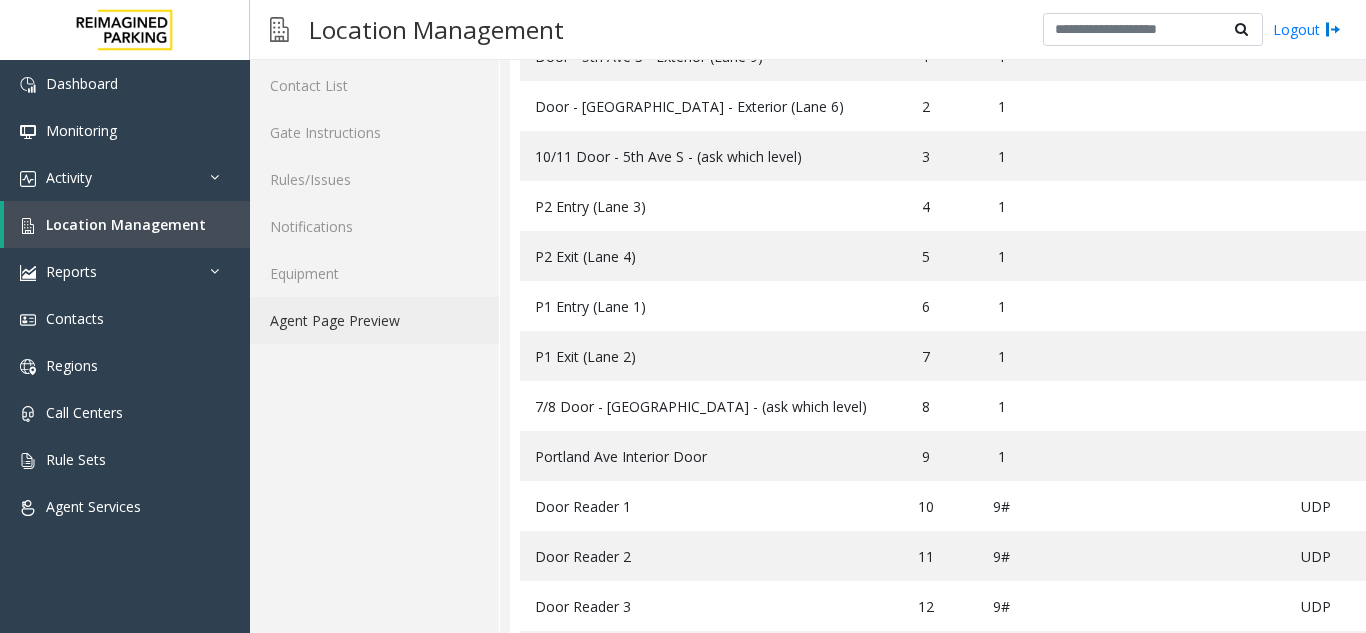 click on "Agent Page Preview" 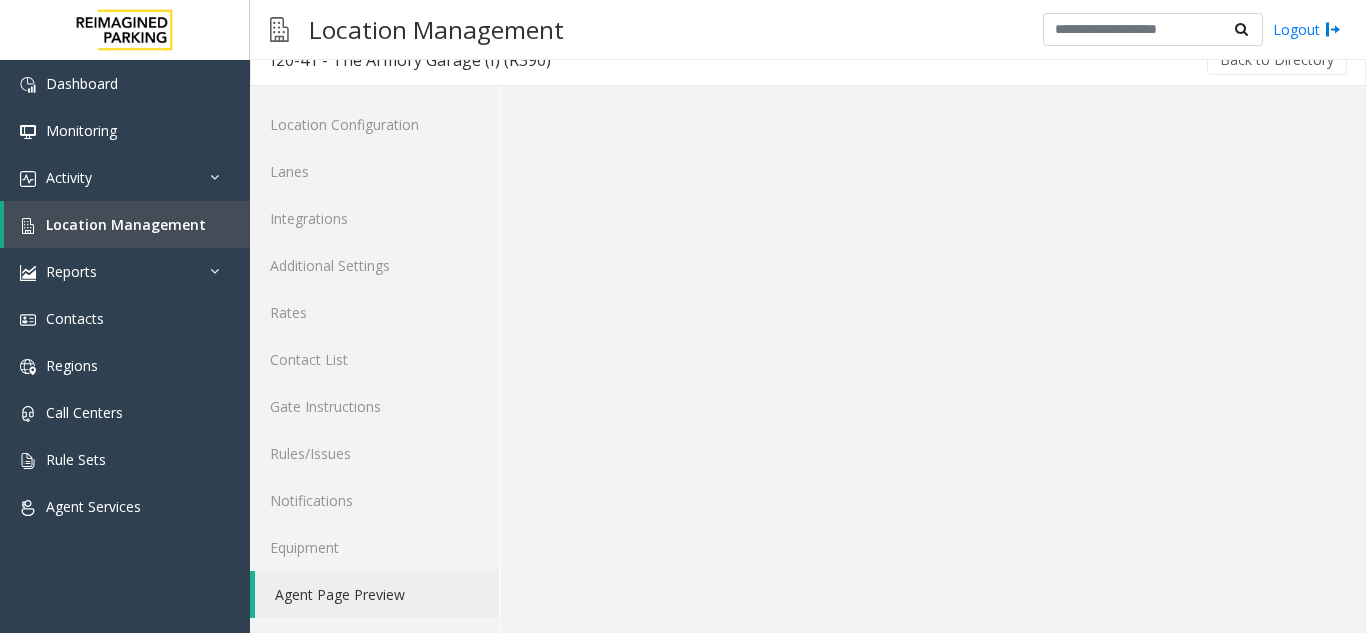 scroll, scrollTop: 26, scrollLeft: 0, axis: vertical 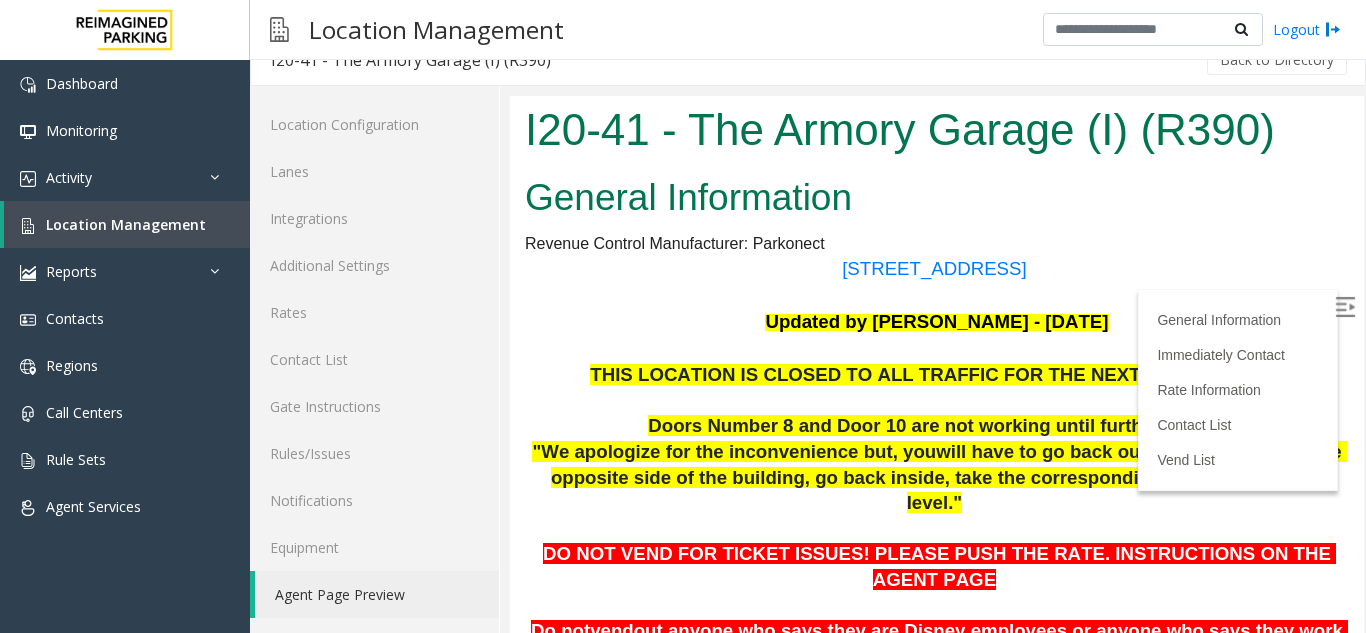 click at bounding box center (1347, 310) 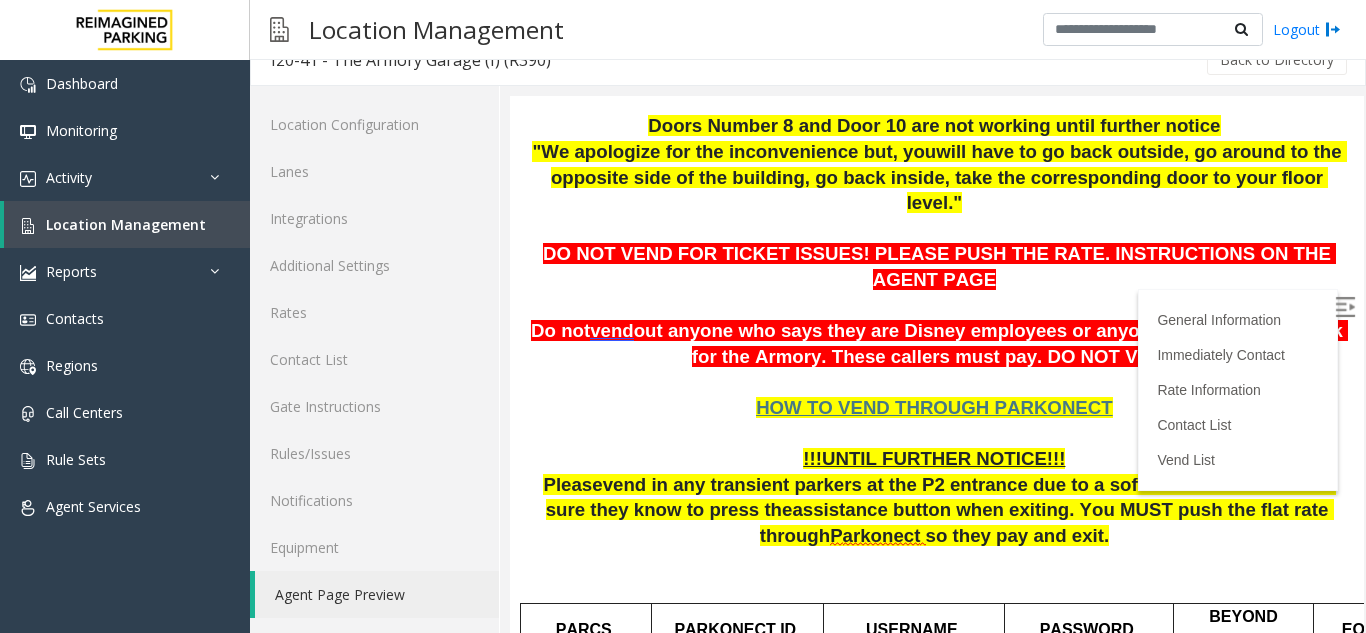 scroll, scrollTop: 400, scrollLeft: 0, axis: vertical 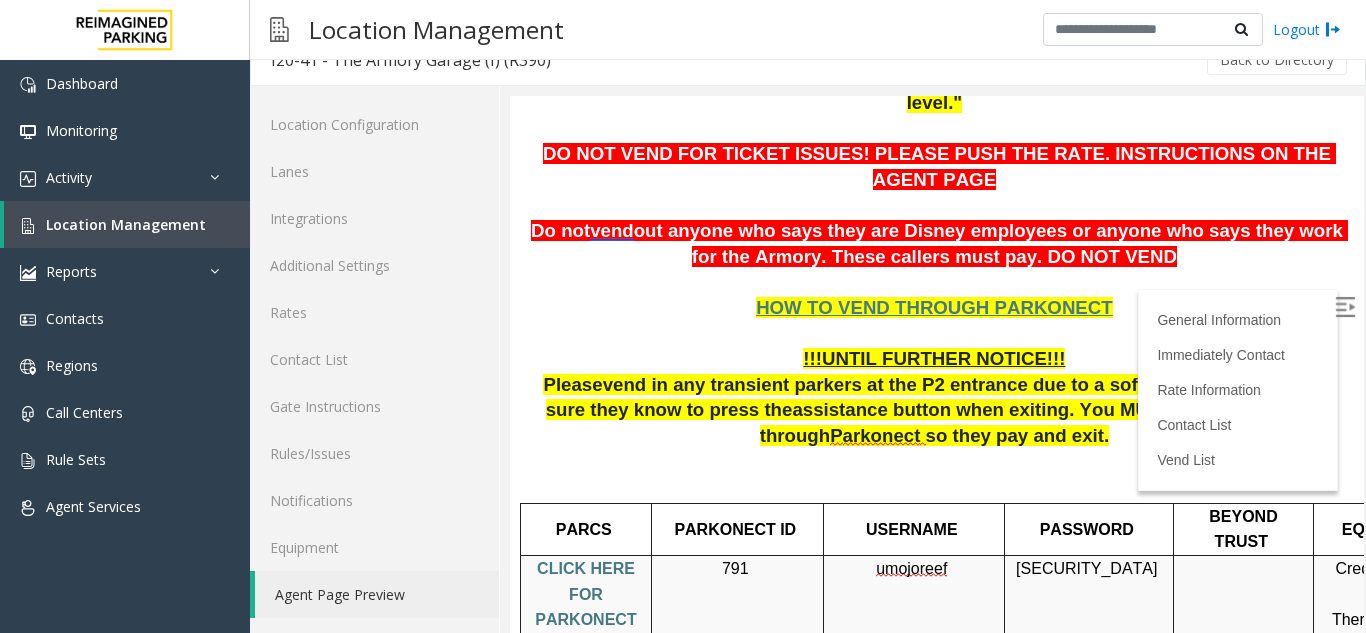 click on "CLICK HERE FOR PARKONECT ACCESS" at bounding box center [588, 607] 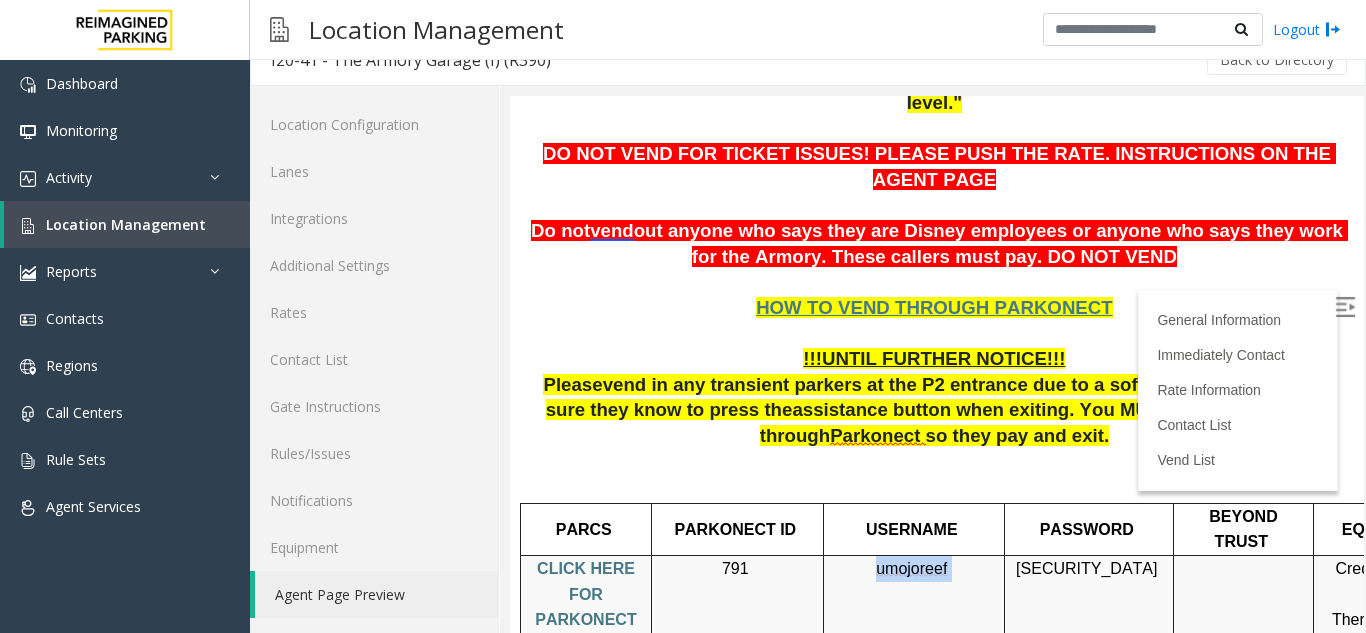 click on "umojoreef" at bounding box center (911, 569) 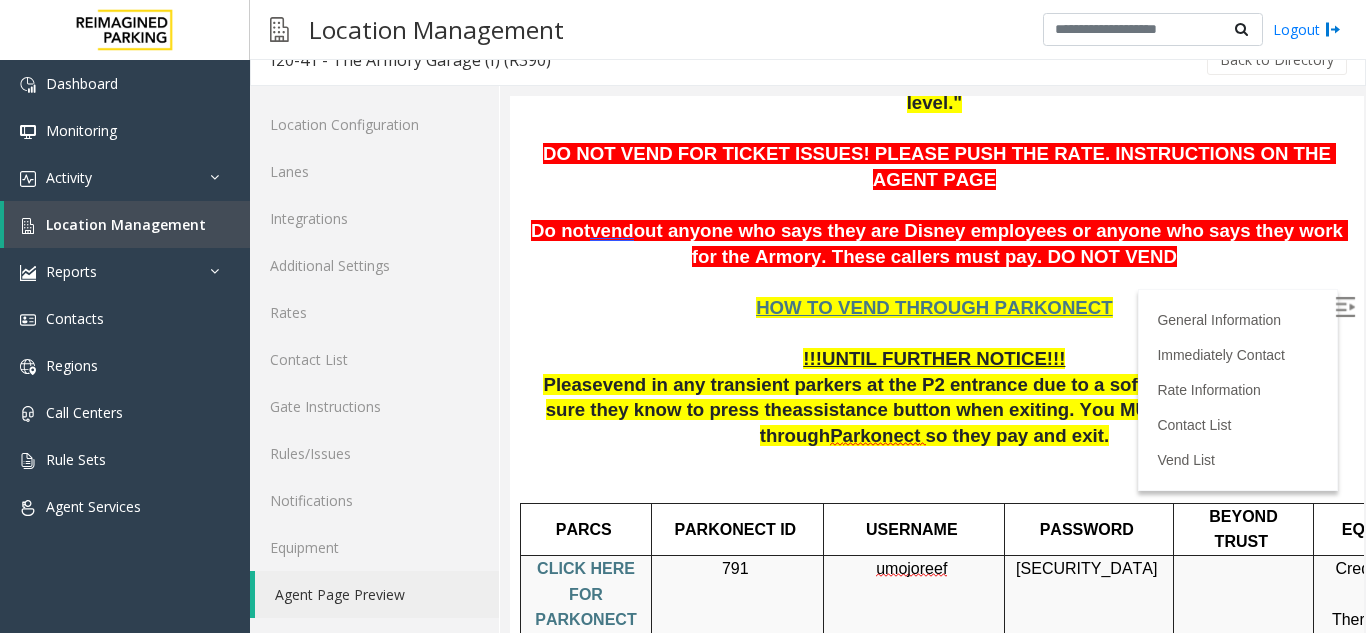 click on "[SECURITY_DATA]" at bounding box center [1086, 568] 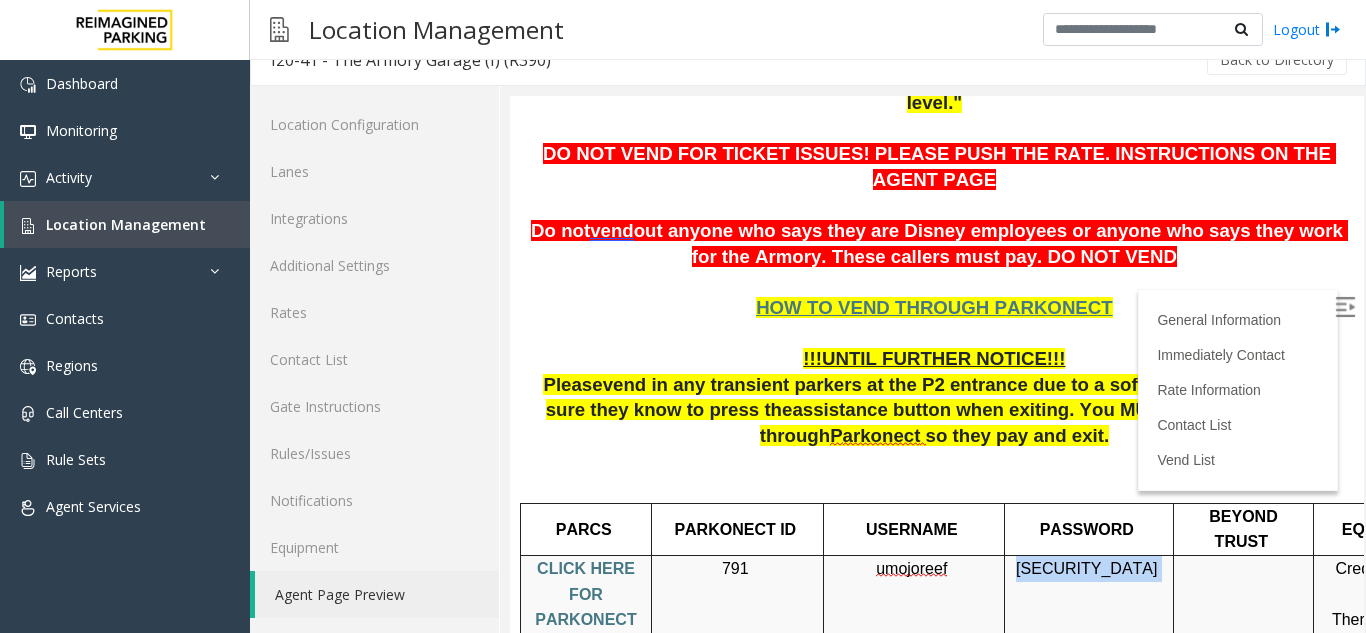 click on "[SECURITY_DATA]" at bounding box center [1086, 568] 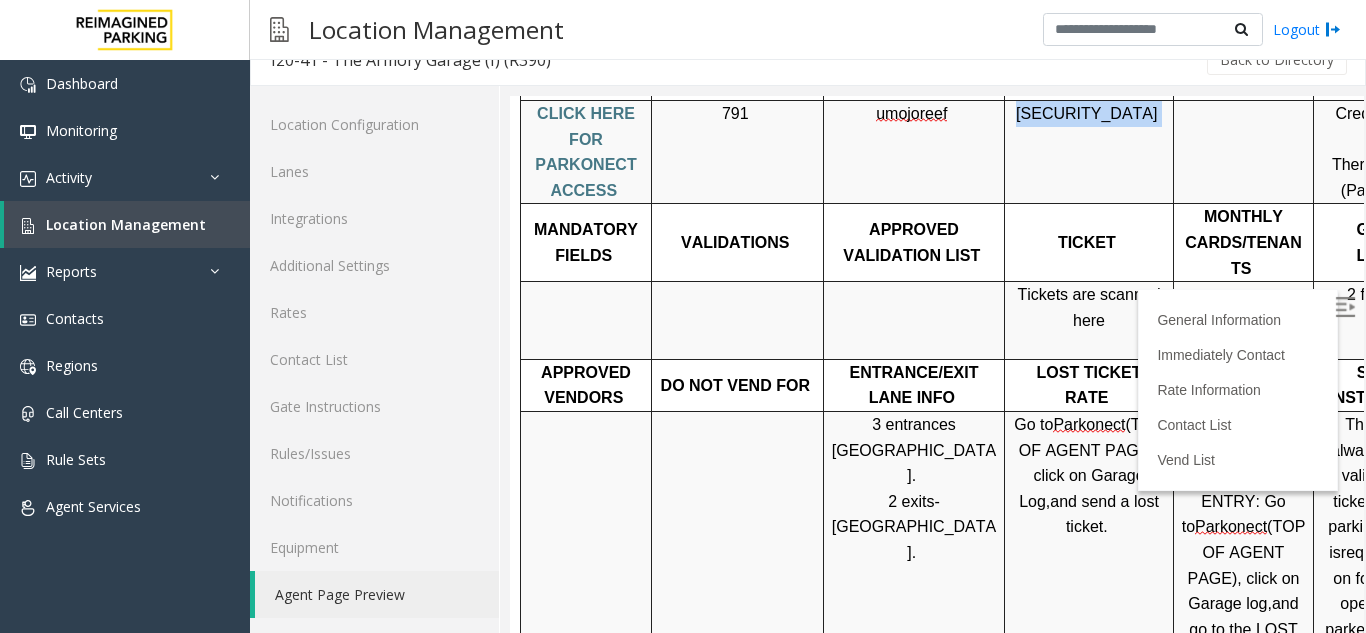 scroll, scrollTop: 900, scrollLeft: 0, axis: vertical 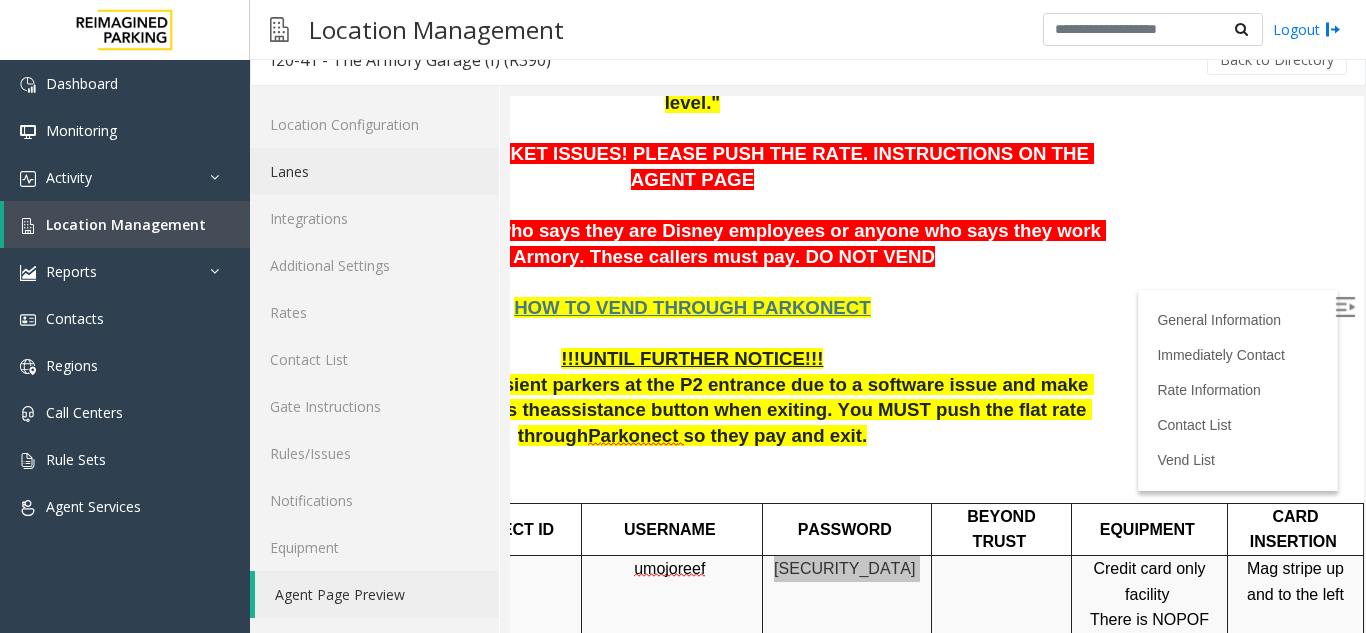 click on "Lanes" 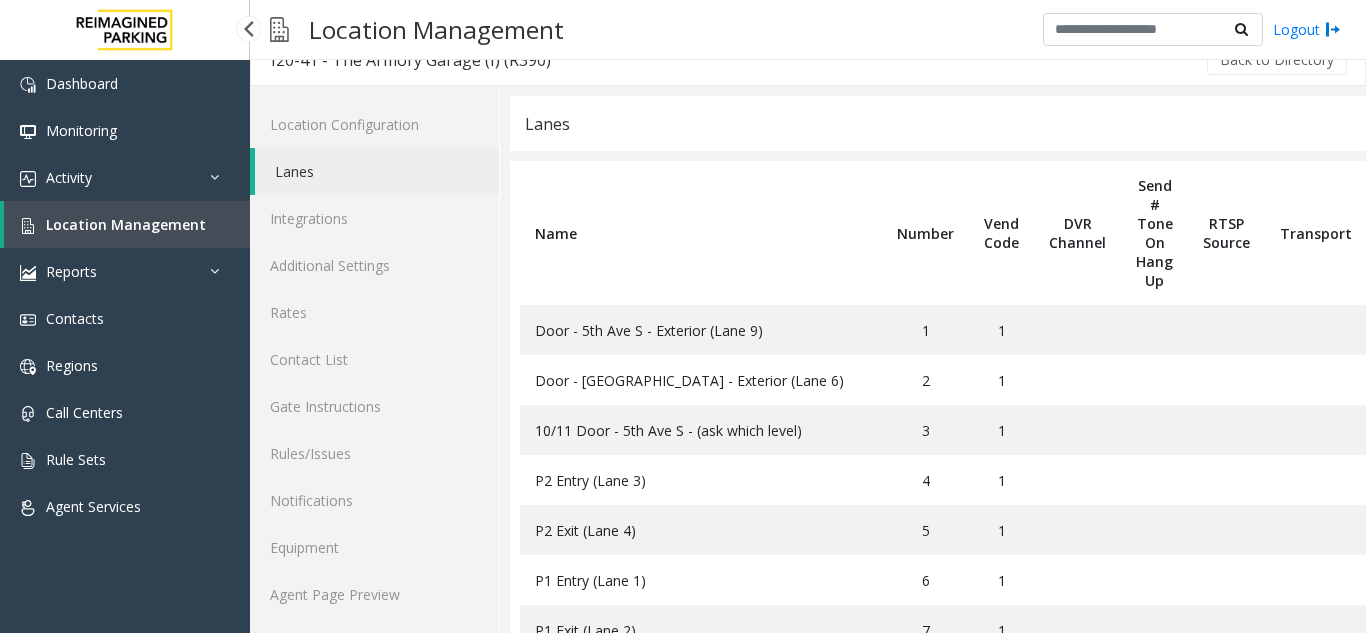 click on "Location Management" at bounding box center [127, 224] 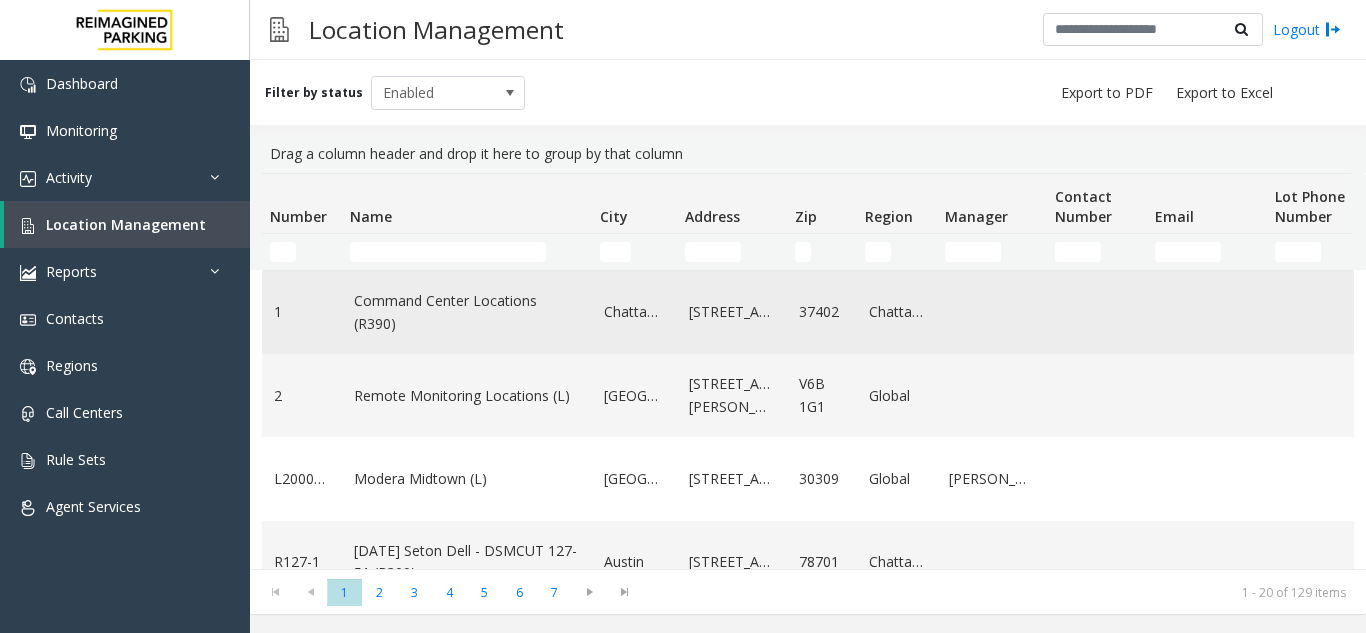 click on "Command Center Locations (R390)" 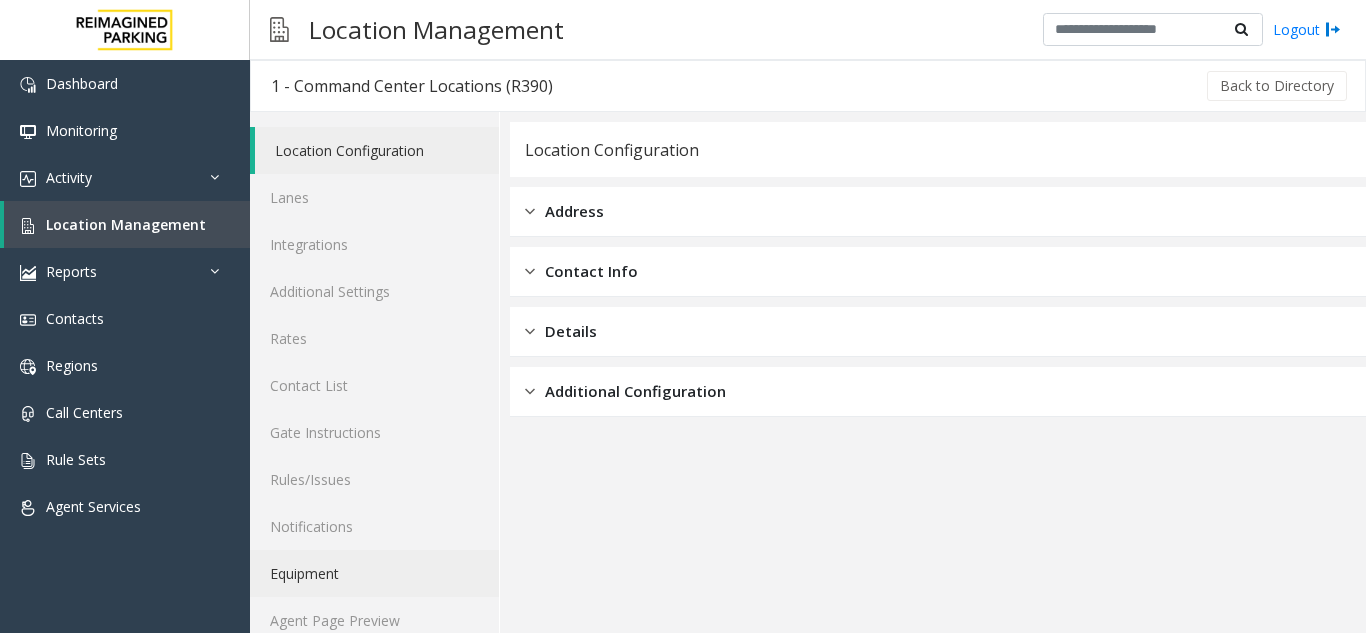 click on "Equipment" 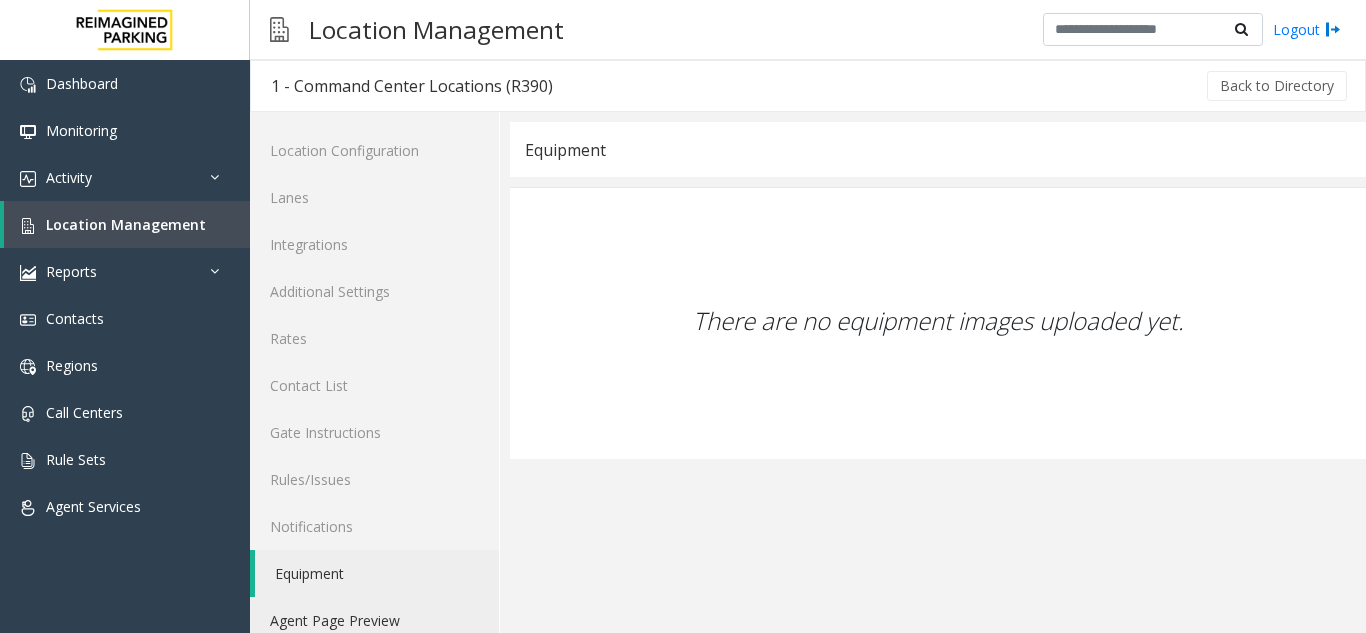 click on "Agent Page Preview" 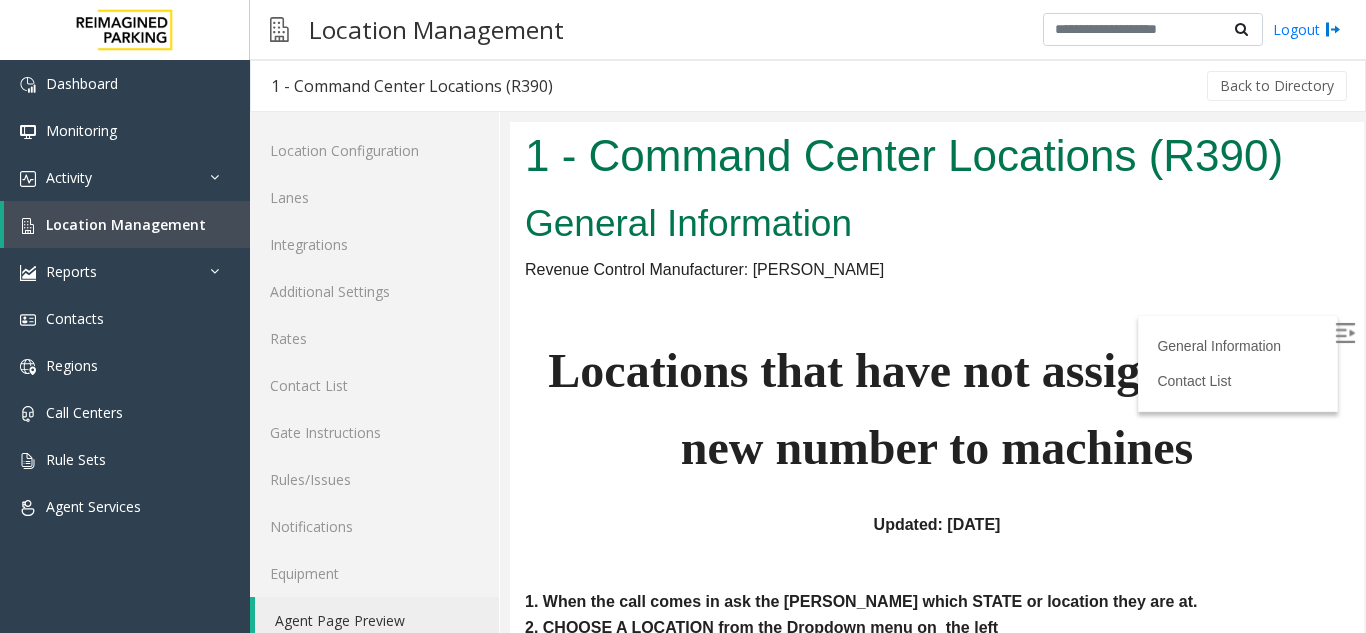 scroll, scrollTop: 0, scrollLeft: 0, axis: both 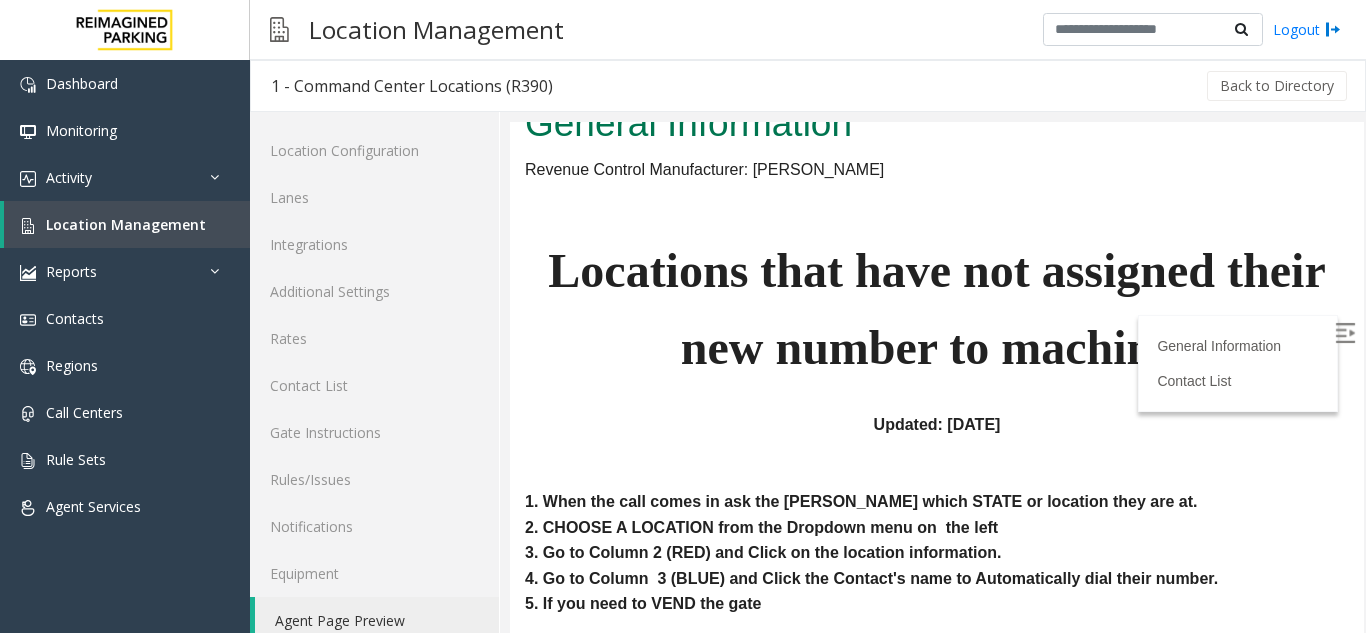 click at bounding box center (1347, 336) 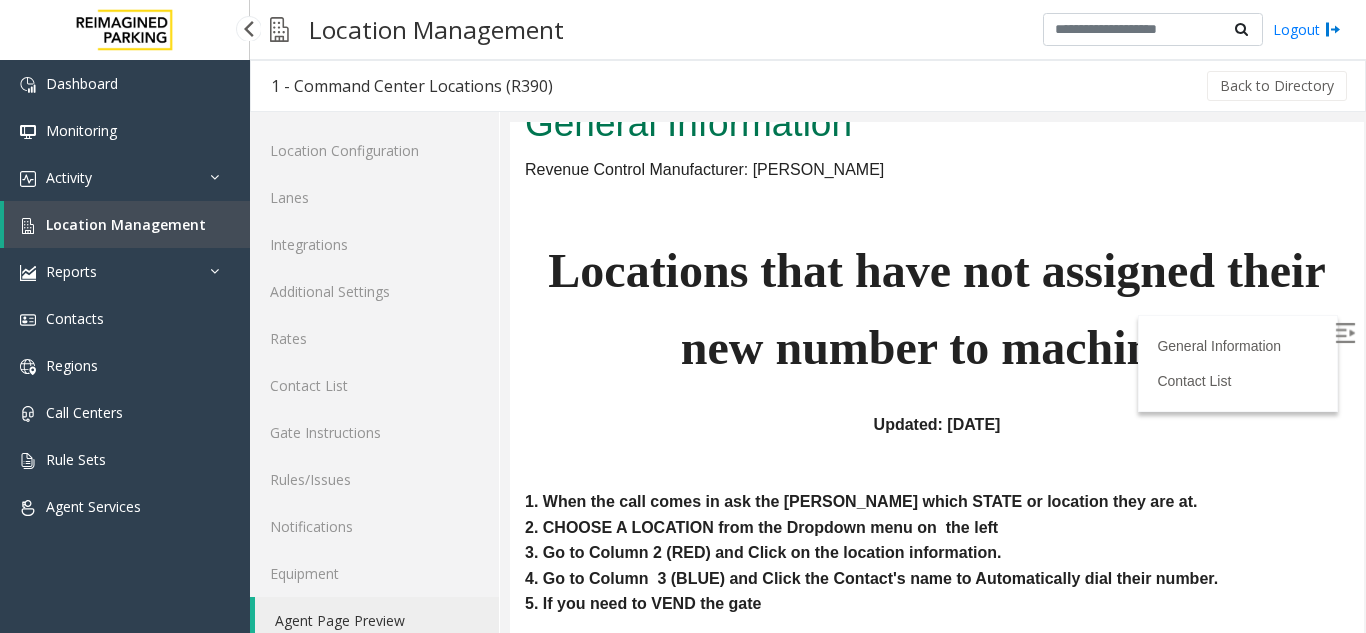 click on "Location Management" at bounding box center (126, 224) 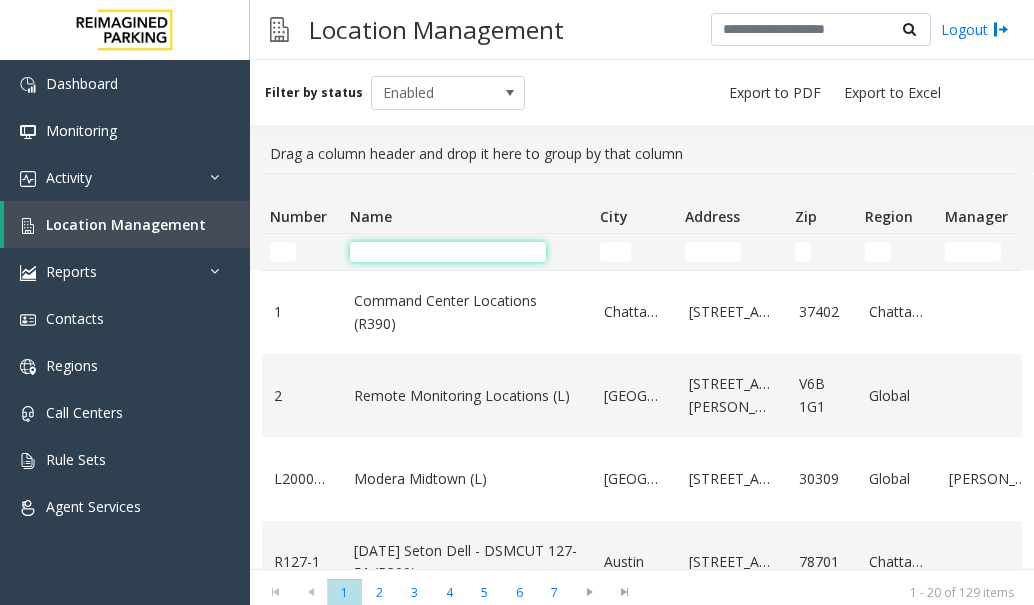 click 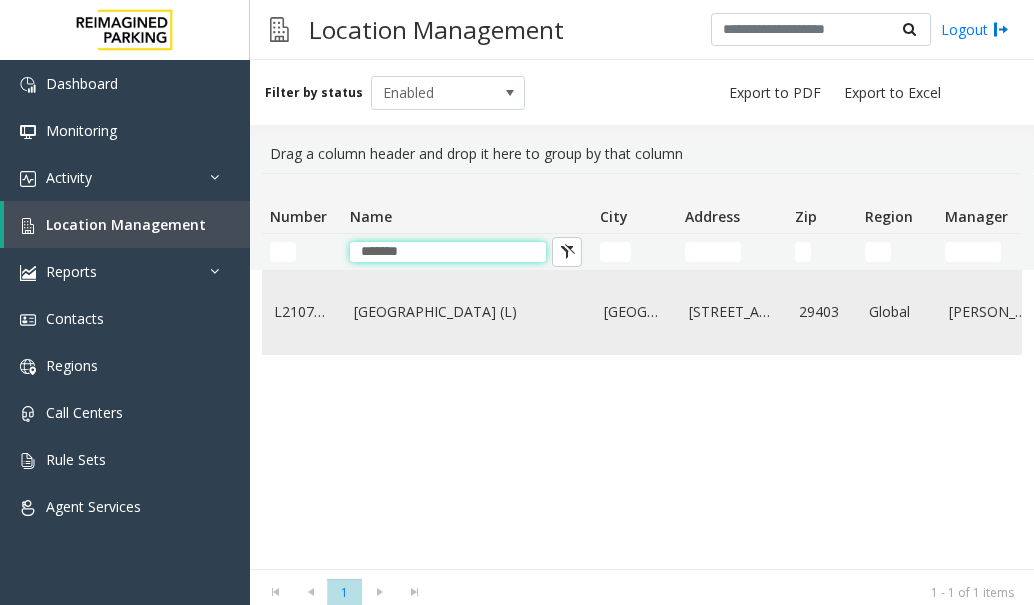 type on "*******" 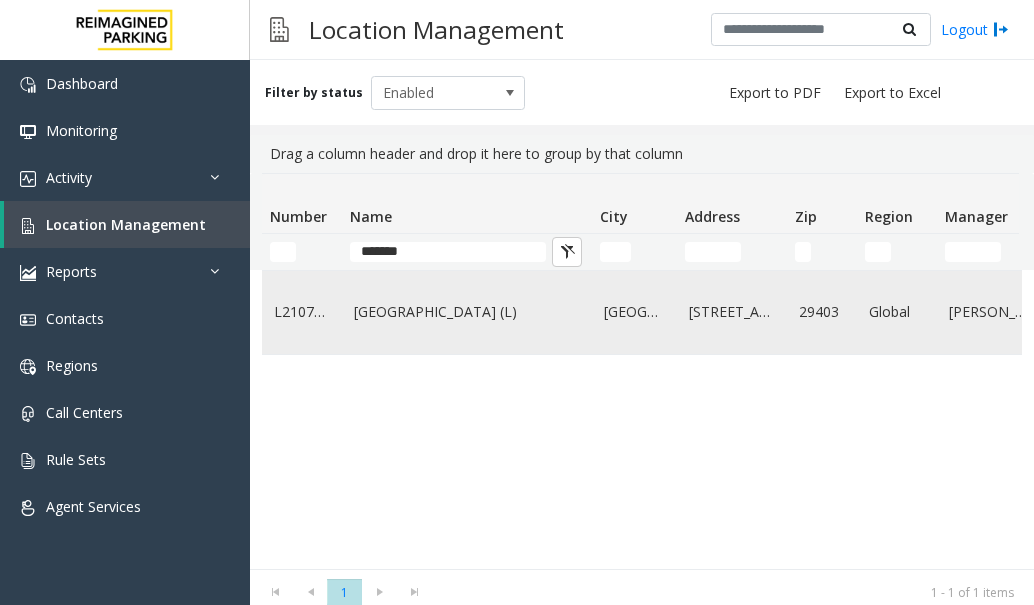 click on "[GEOGRAPHIC_DATA] (L)" 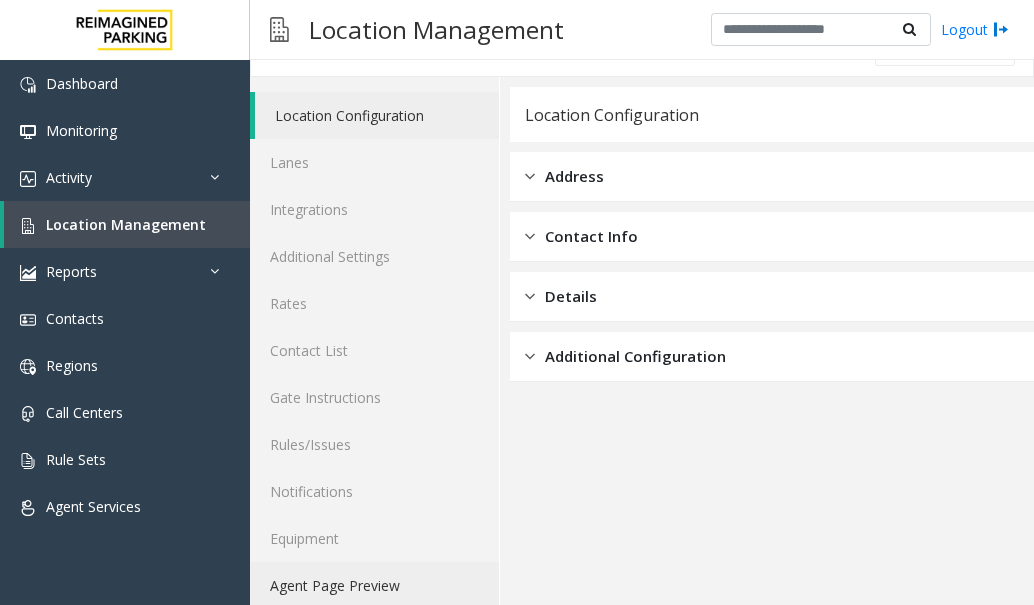 scroll, scrollTop: 54, scrollLeft: 0, axis: vertical 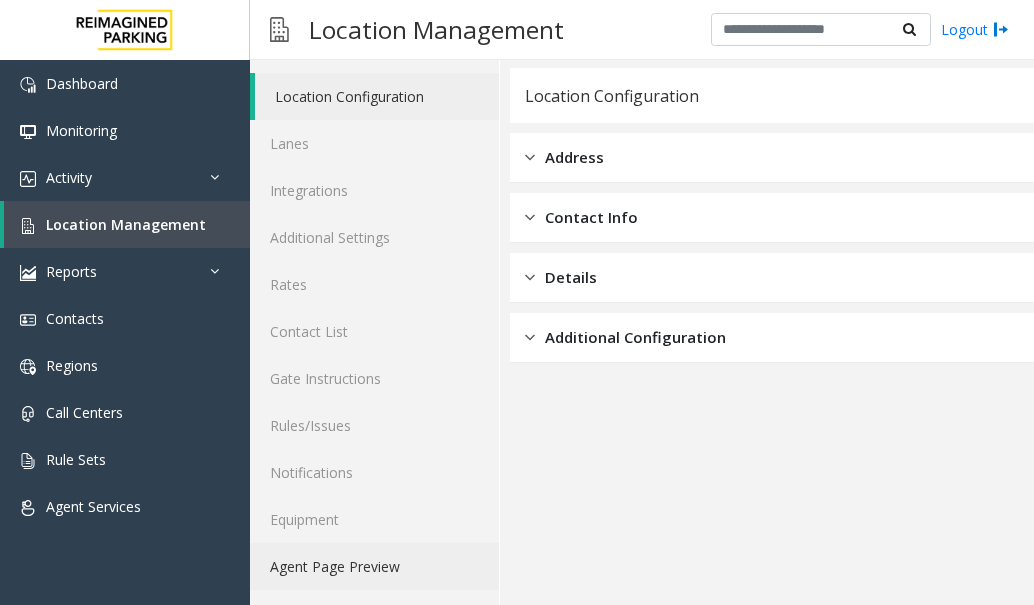 click on "Agent Page Preview" 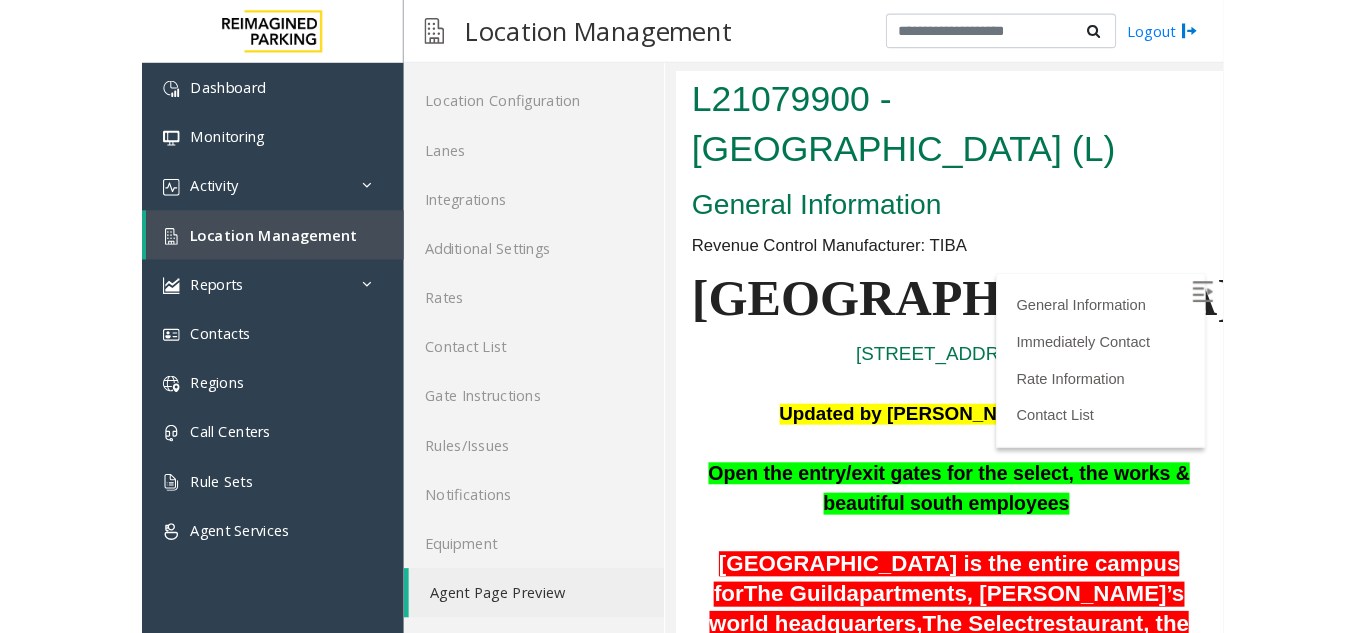 scroll, scrollTop: 0, scrollLeft: 0, axis: both 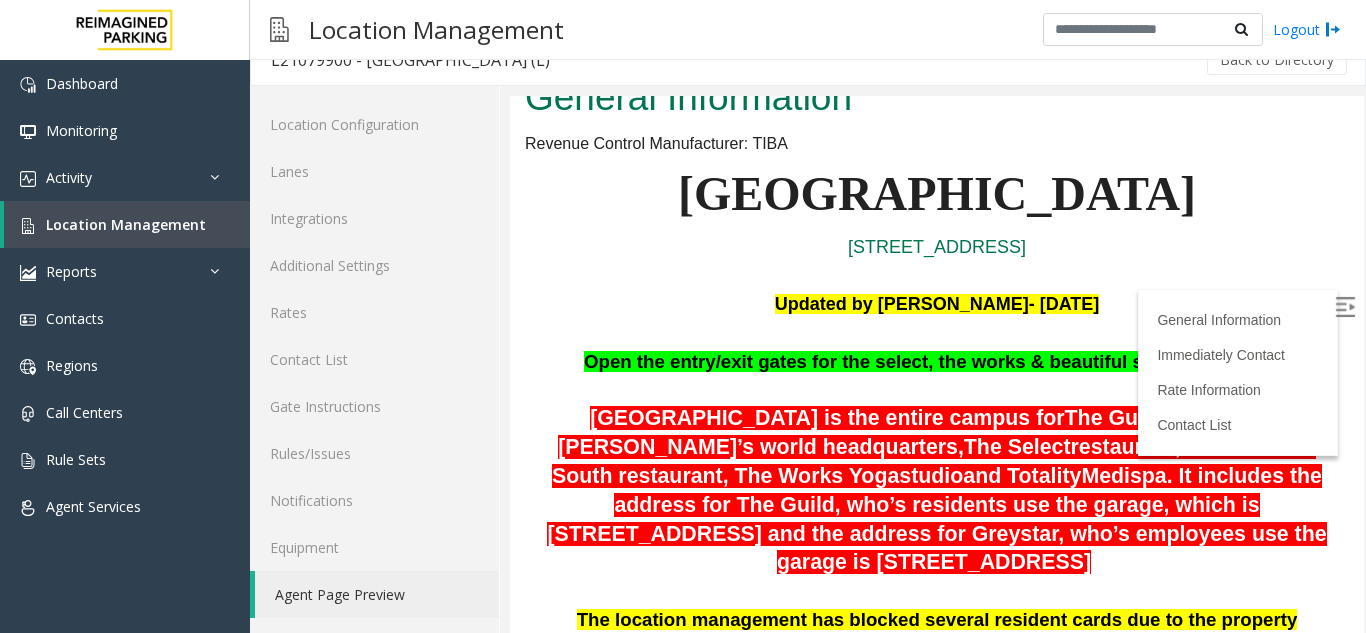 click at bounding box center (1347, 310) 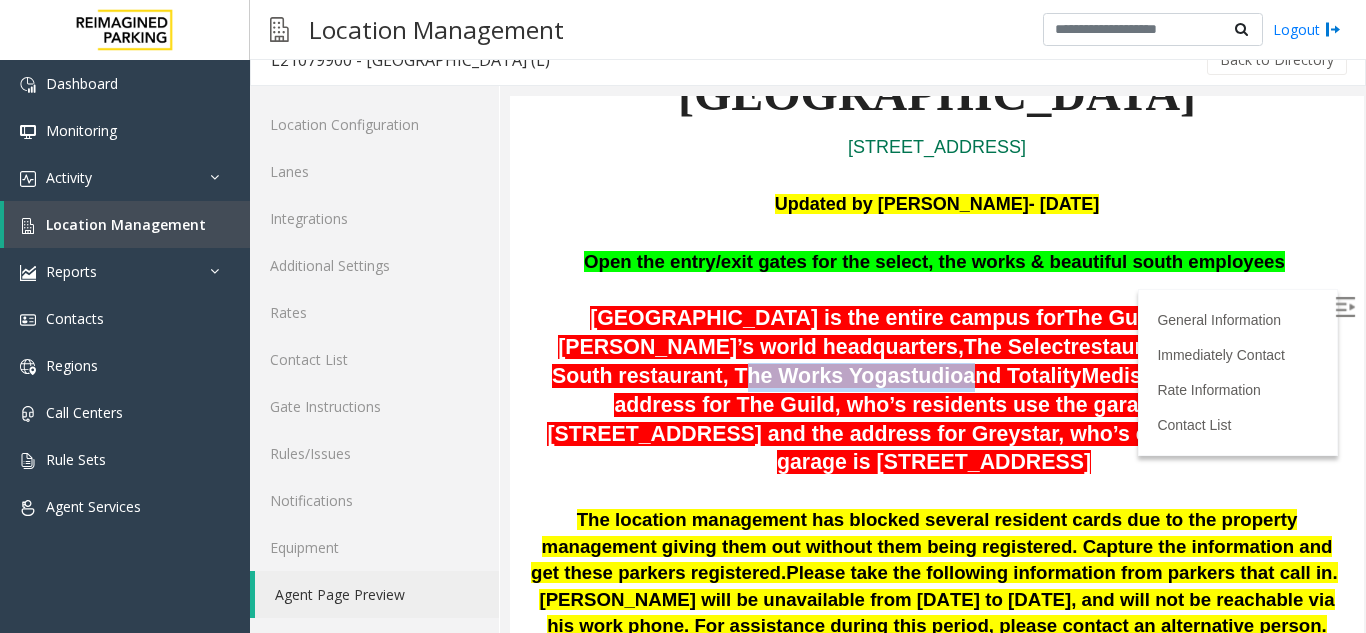 drag, startPoint x: 539, startPoint y: 375, endPoint x: 777, endPoint y: 376, distance: 238.0021 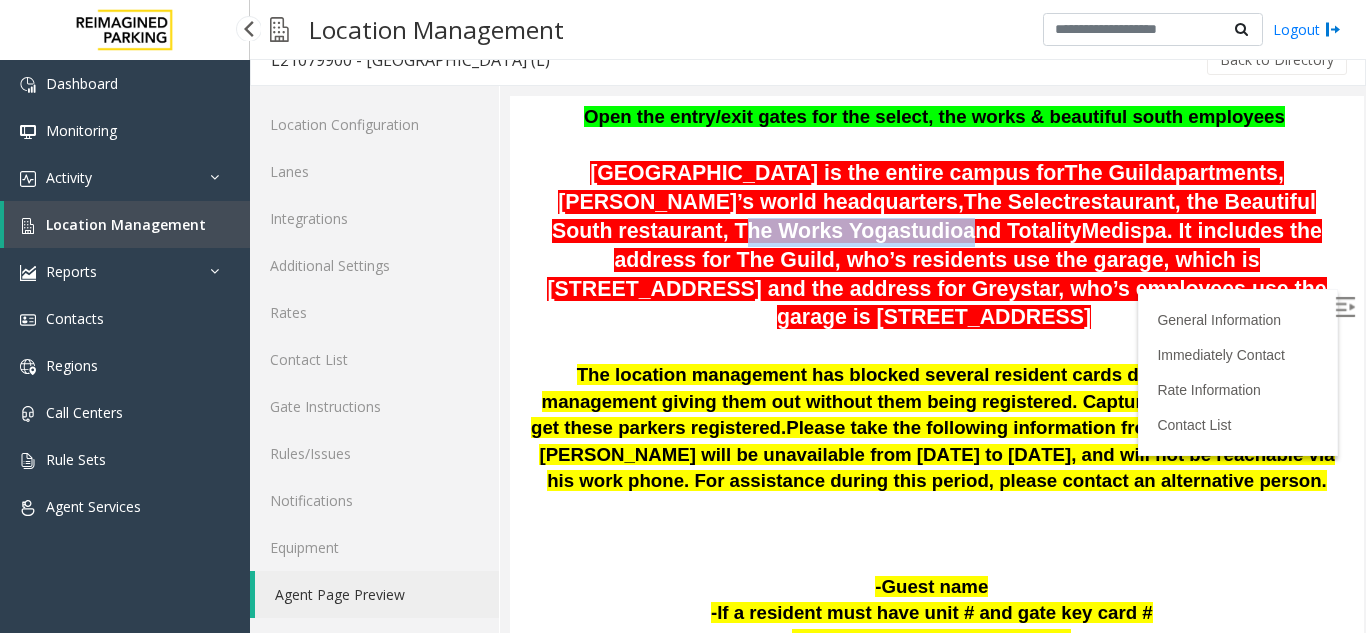 scroll, scrollTop: 300, scrollLeft: 0, axis: vertical 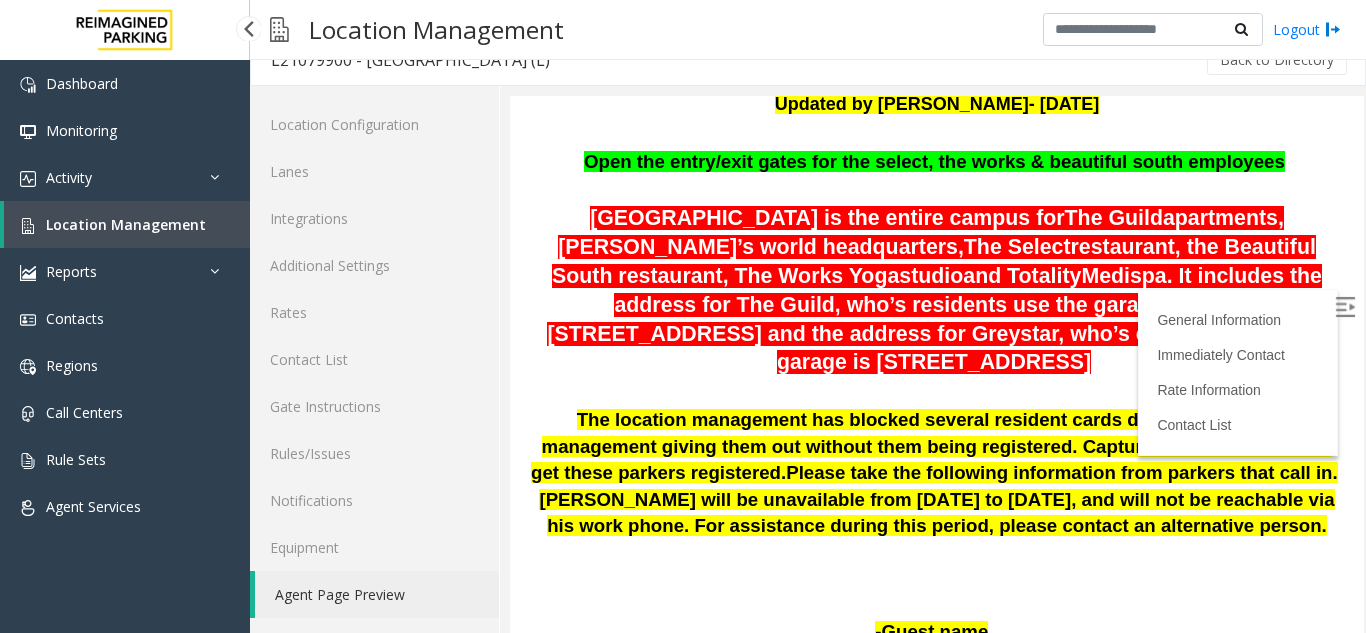 click at bounding box center (937, 392) 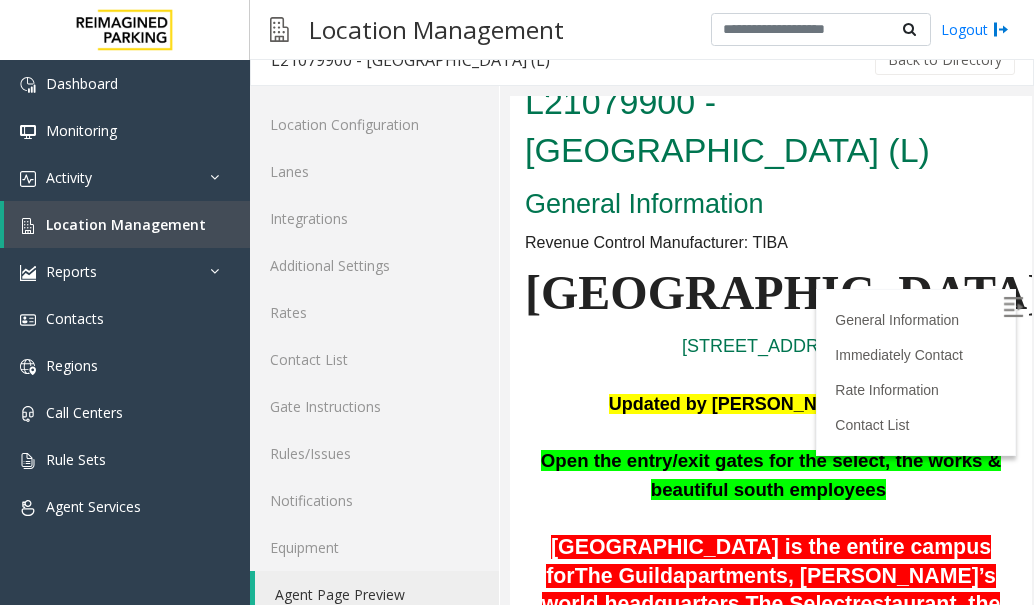 scroll, scrollTop: 0, scrollLeft: 0, axis: both 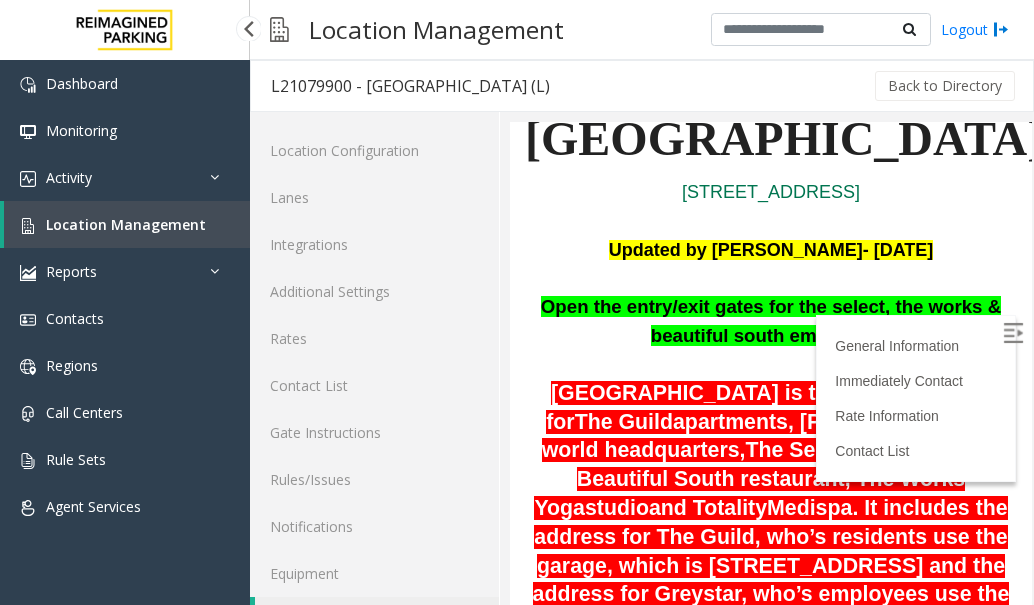 click on "Location Management" at bounding box center [126, 224] 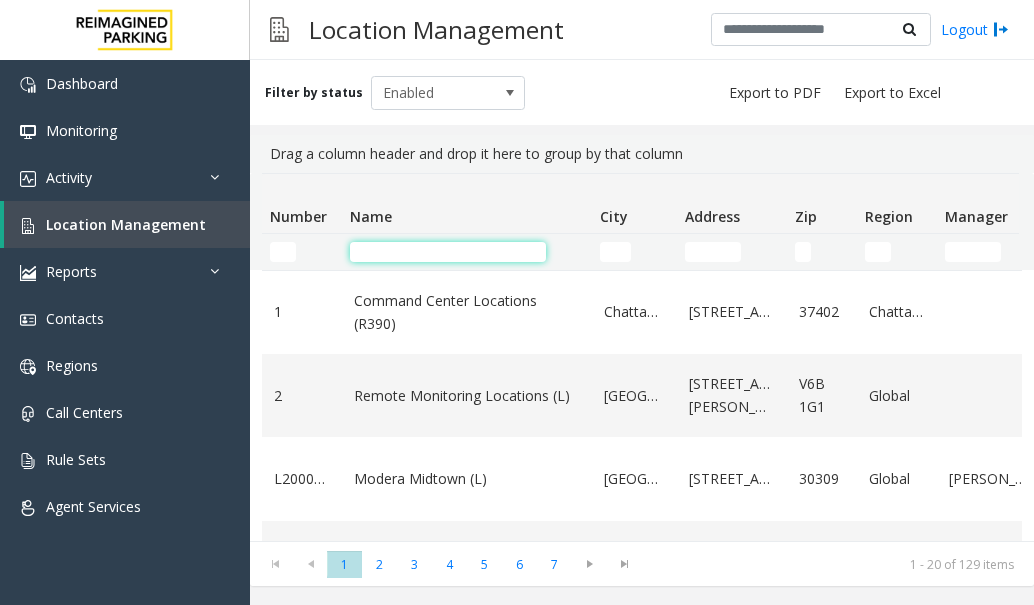 click 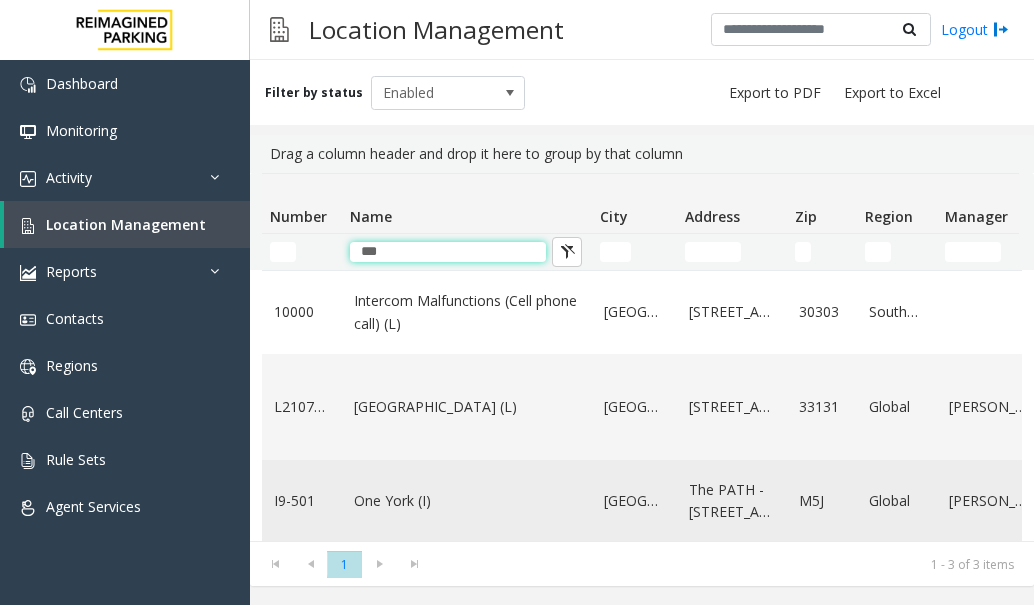 type on "***" 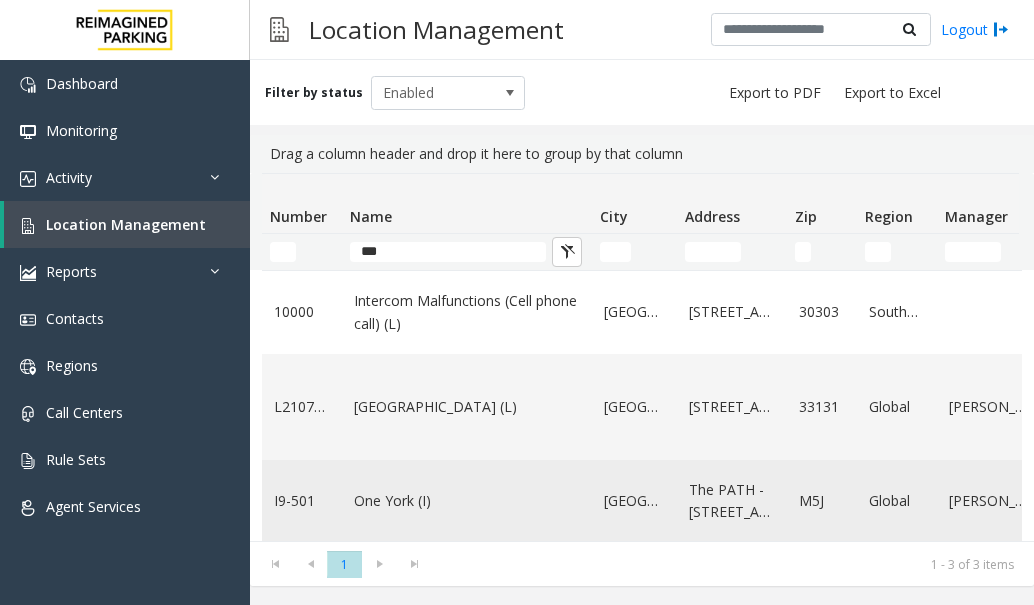click on "One York (I)" 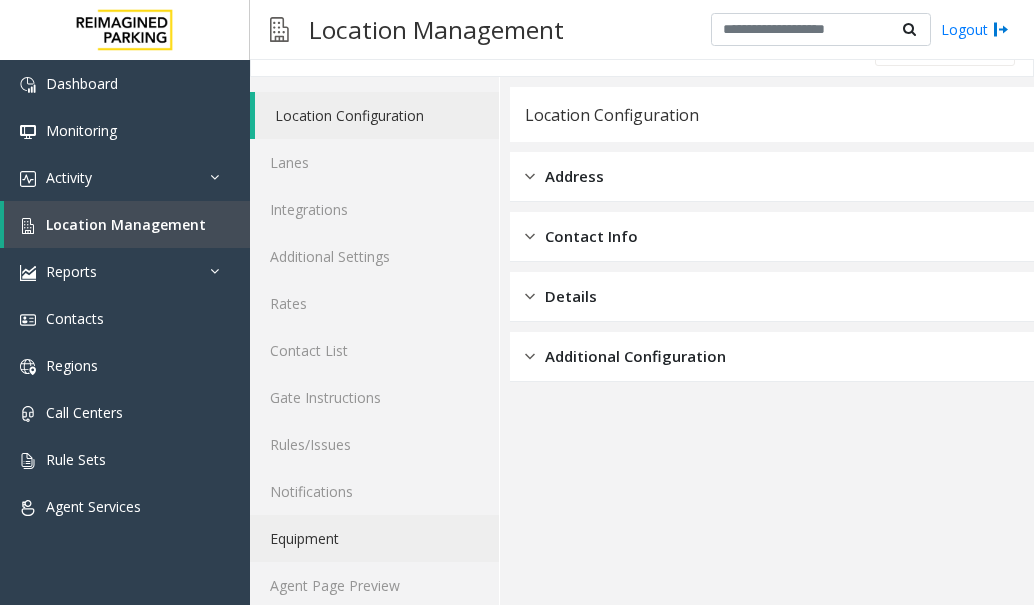 scroll, scrollTop: 54, scrollLeft: 0, axis: vertical 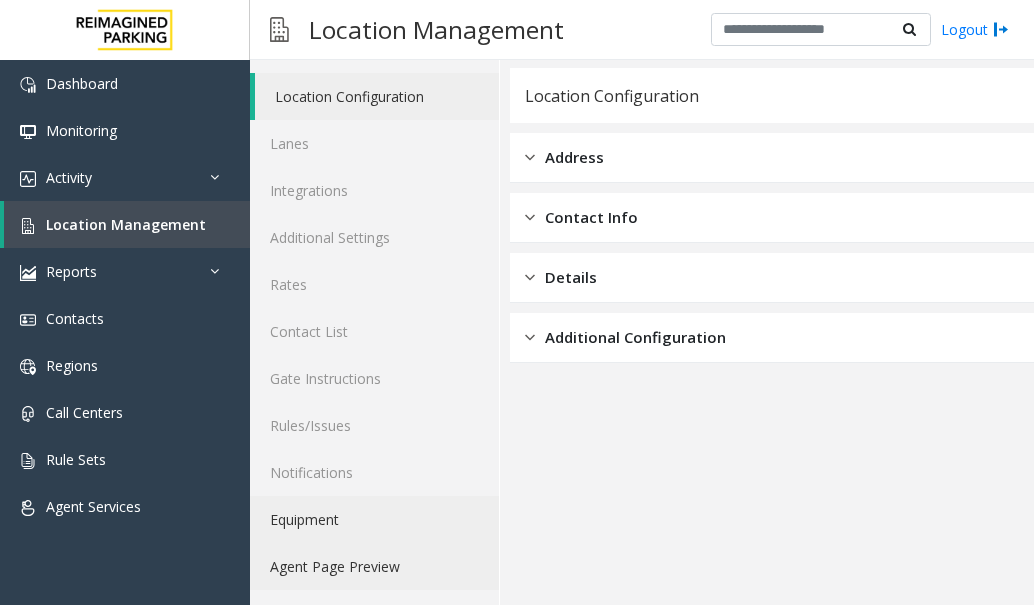 click on "Agent Page Preview" 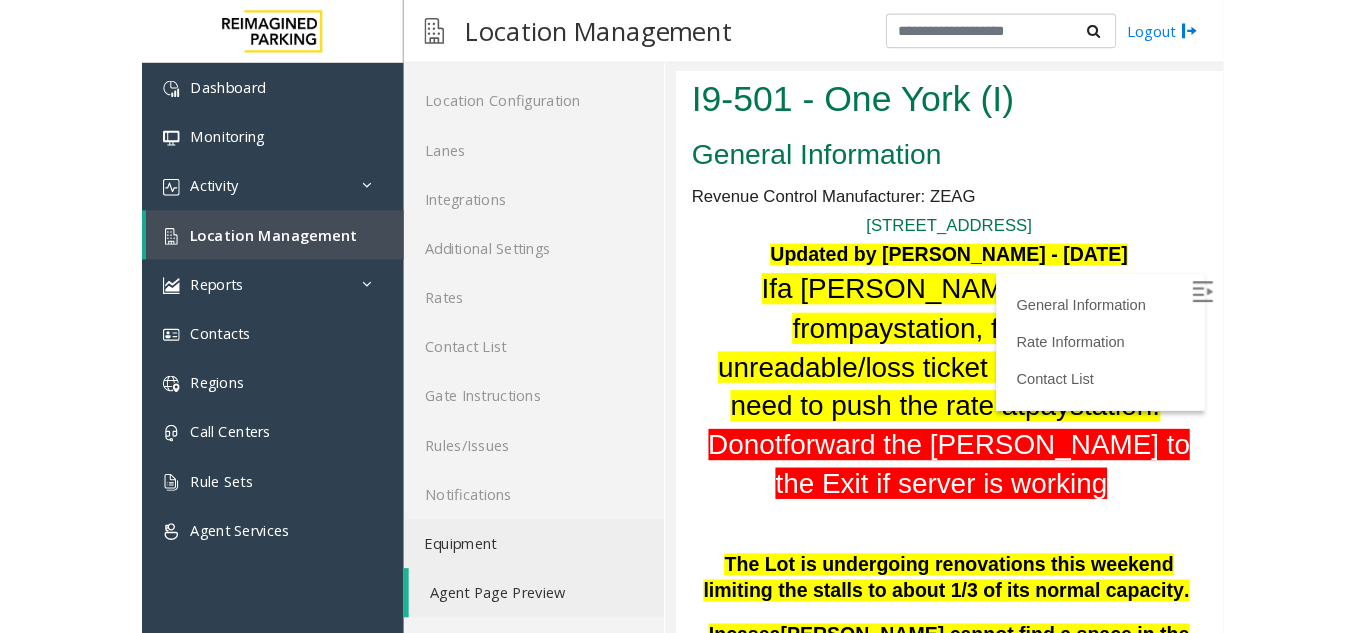 scroll, scrollTop: 0, scrollLeft: 0, axis: both 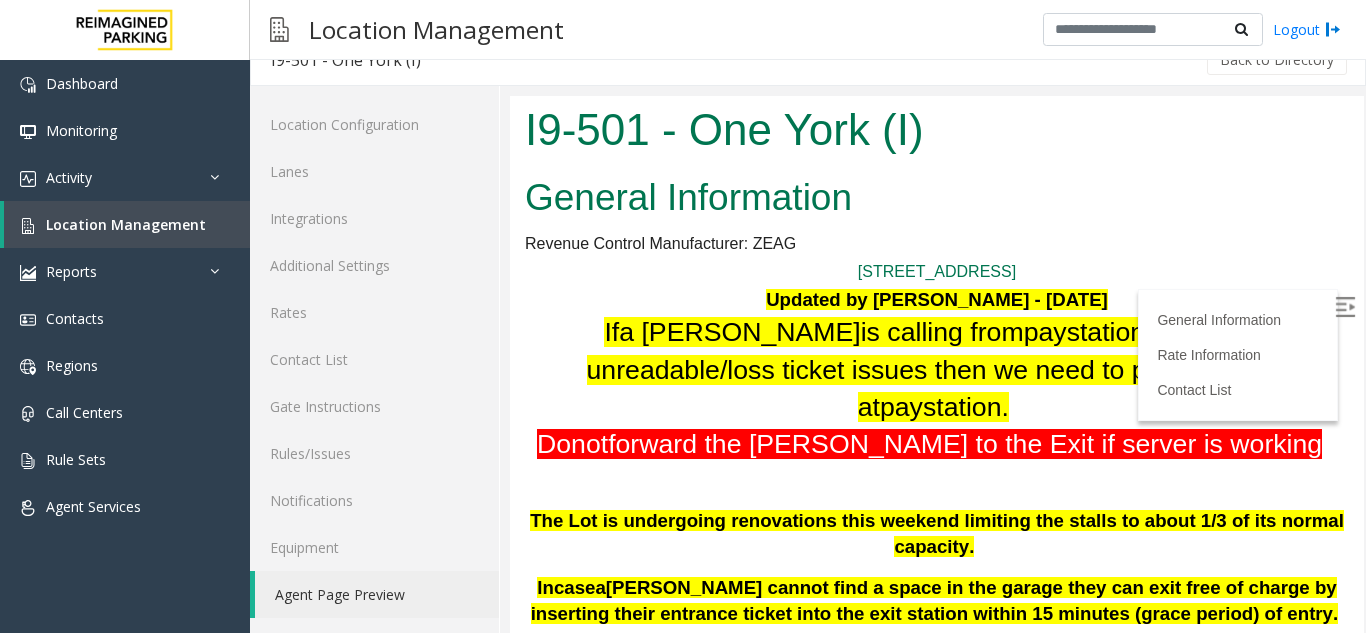 click at bounding box center [1345, 307] 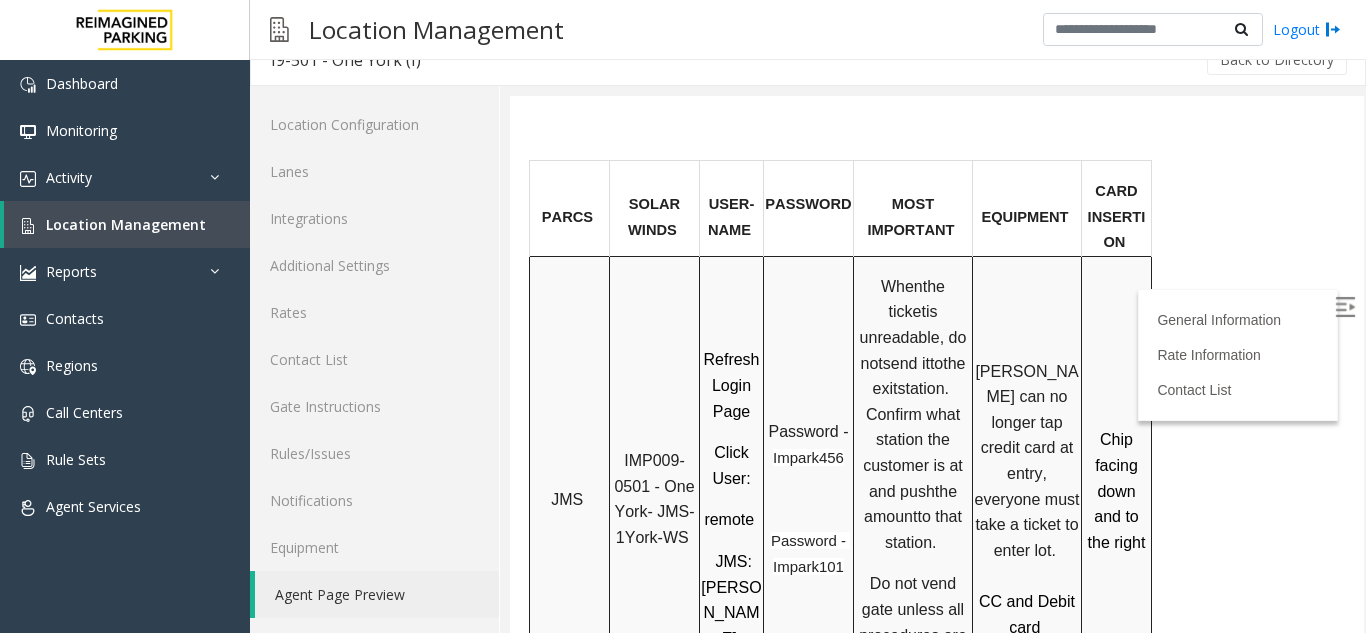 scroll, scrollTop: 1380, scrollLeft: 0, axis: vertical 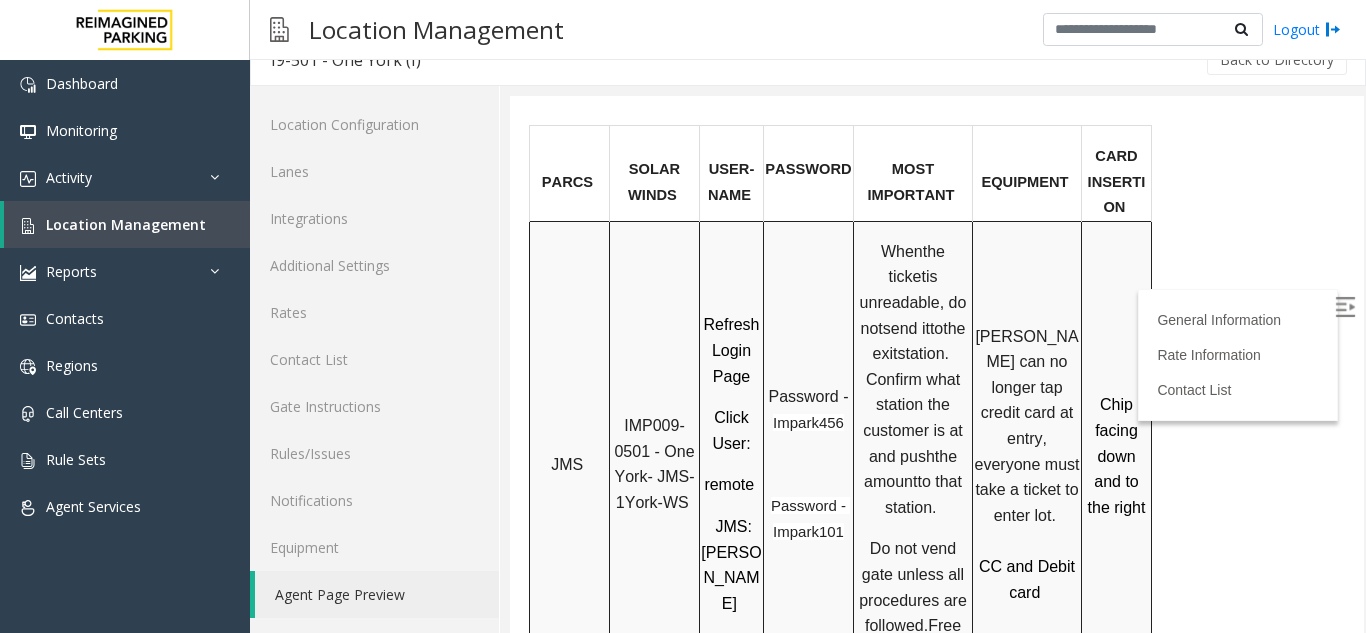 click on "IMP009-0501 - One York- JMS-1York-WS" at bounding box center [656, 464] 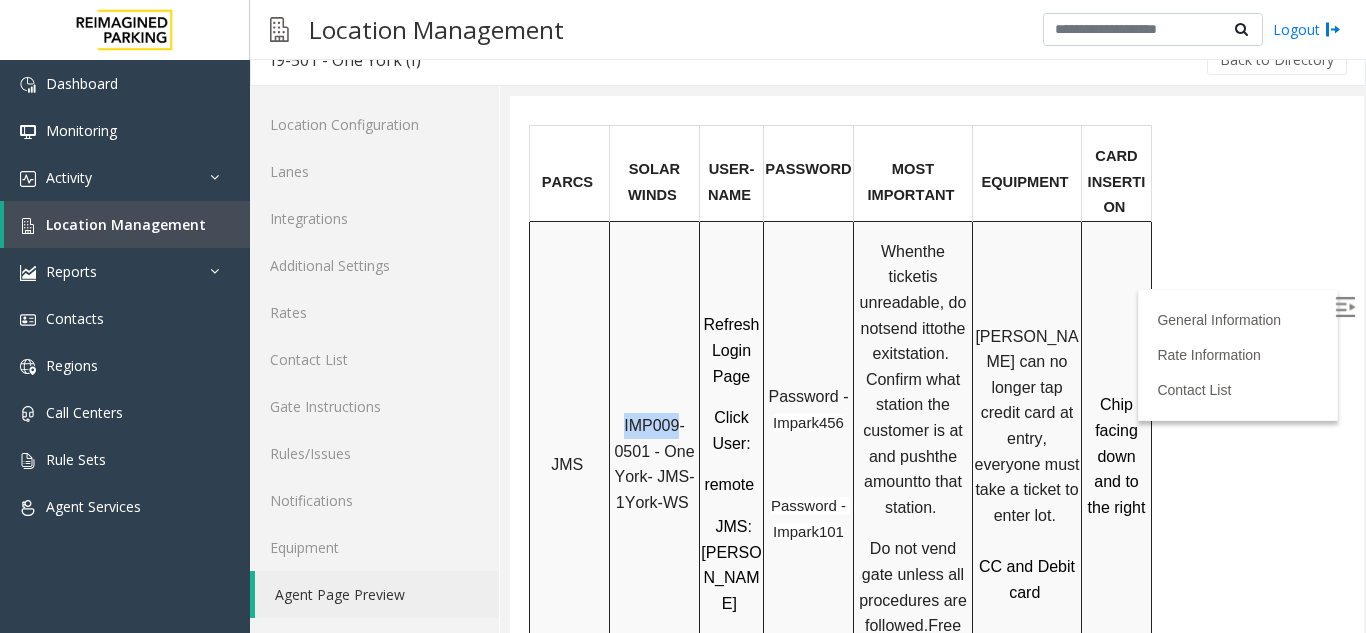 click on "IMP009-0501 - One York- JMS-1York-WS" at bounding box center (656, 464) 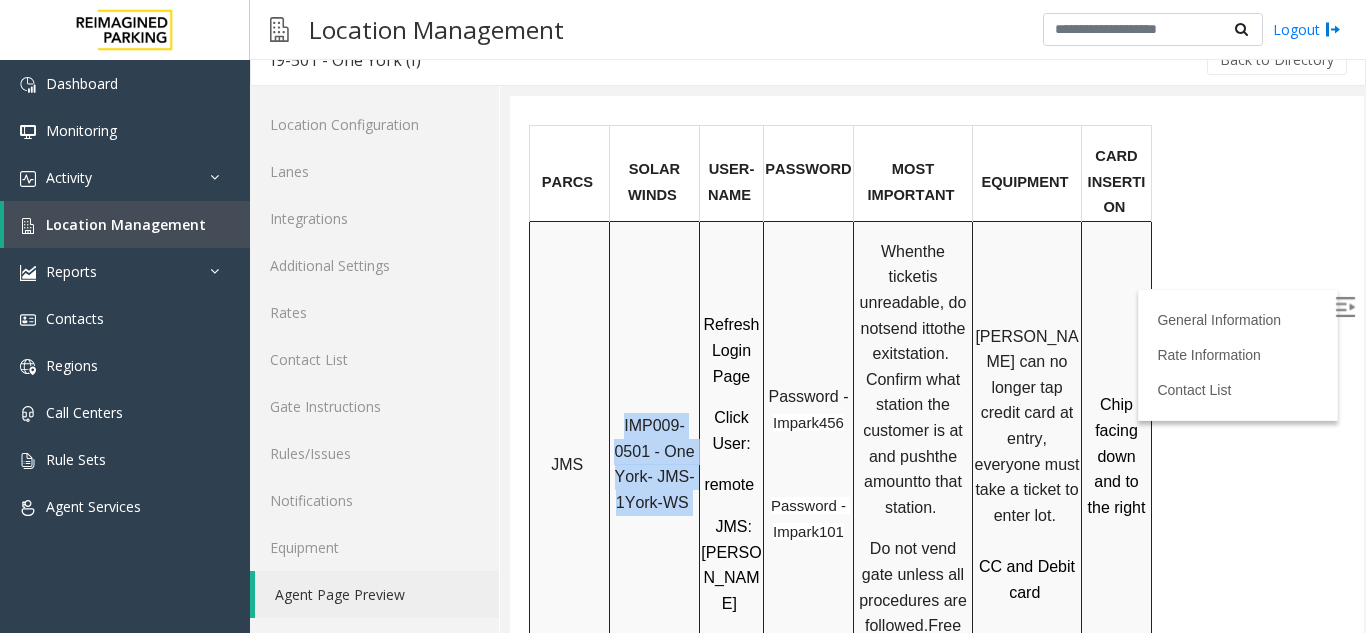 click on "IMP009-0501 - One York- JMS-1York-WS" at bounding box center [656, 464] 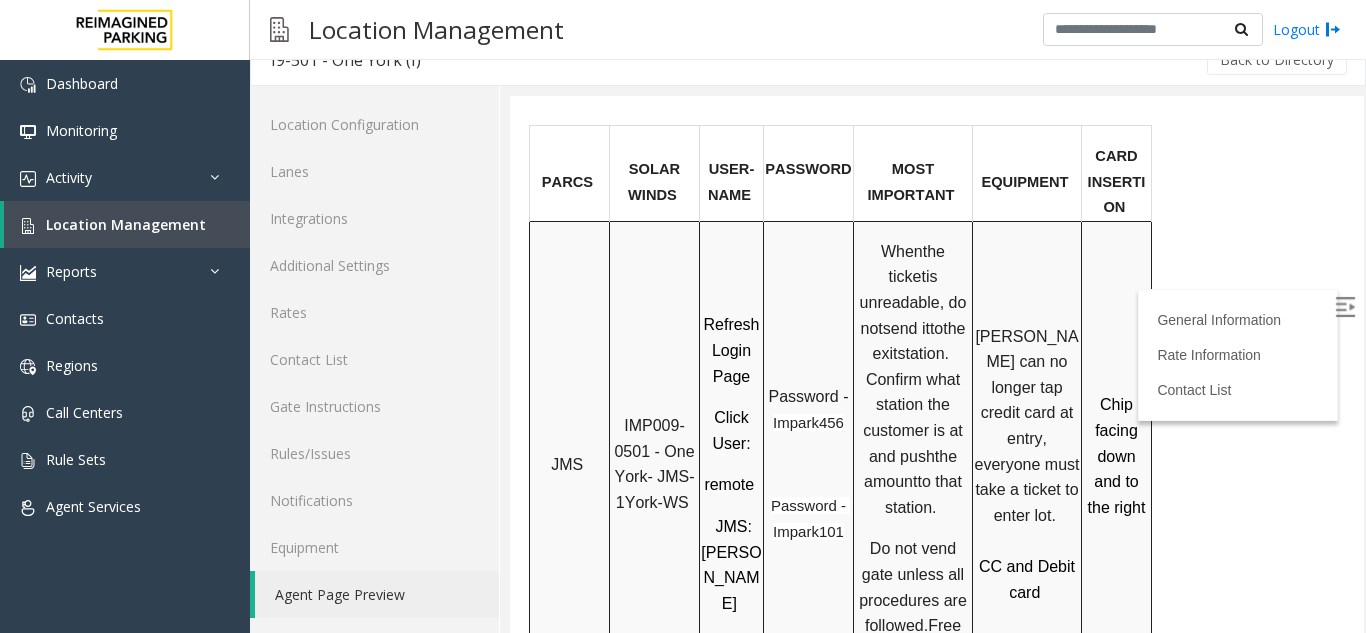 click on "IMP009-0501 - One York- JMS-1York-WS" at bounding box center (656, 464) 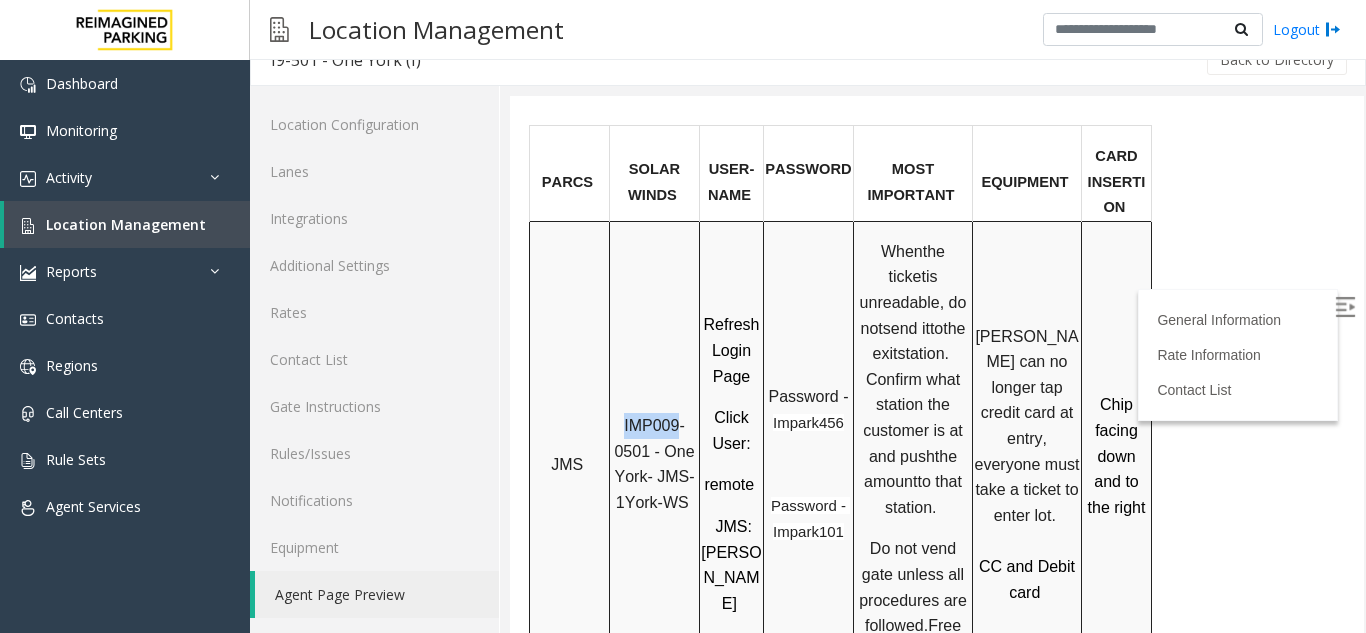 click on "IMP009-0501 - One York- JMS-1York-WS" at bounding box center (656, 464) 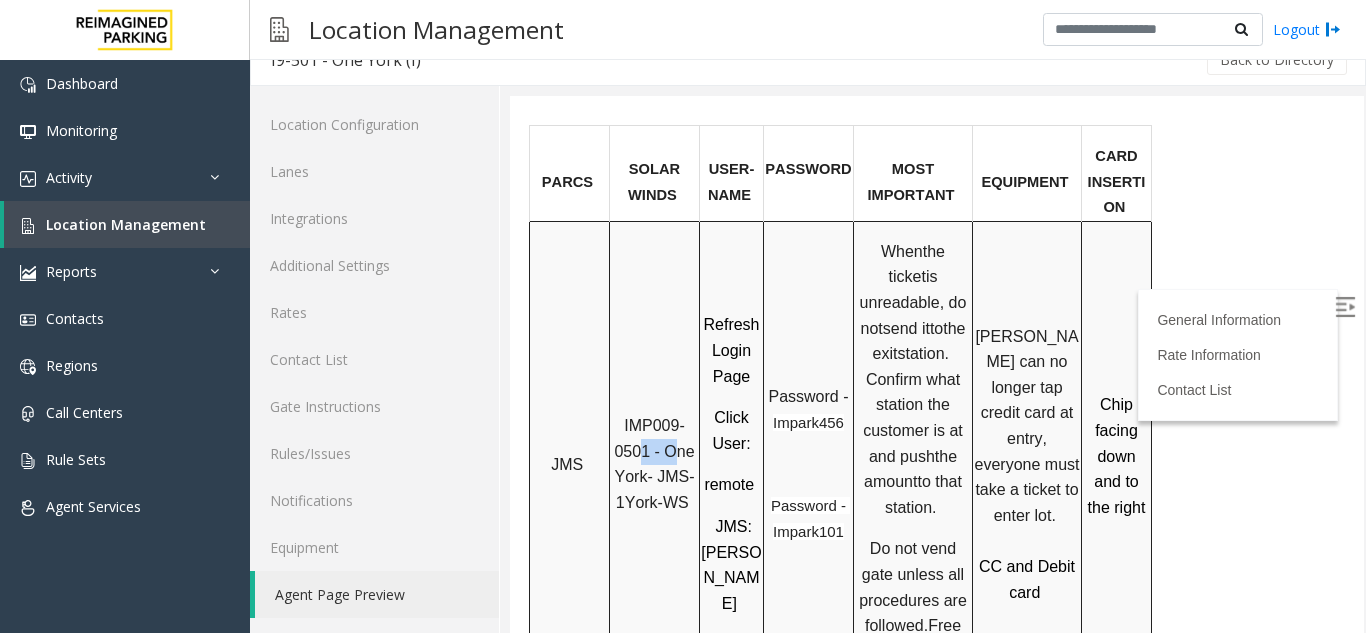 drag, startPoint x: 647, startPoint y: 385, endPoint x: 673, endPoint y: 391, distance: 26.683329 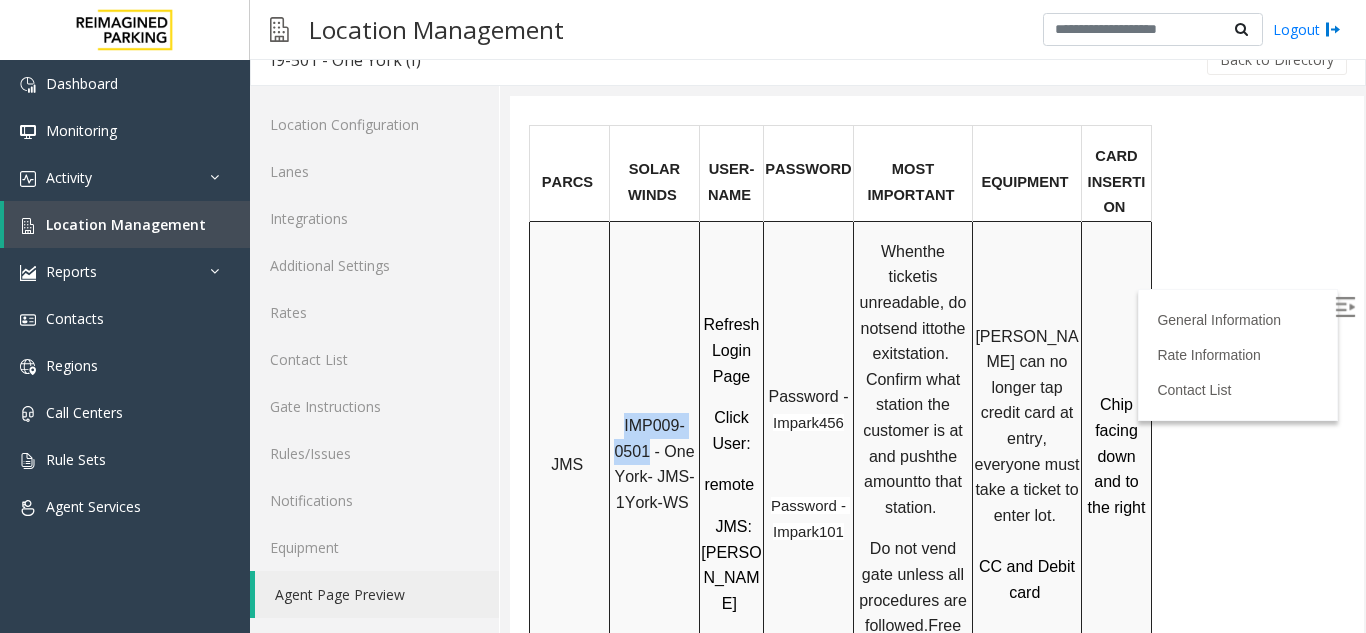 drag, startPoint x: 649, startPoint y: 379, endPoint x: 623, endPoint y: 360, distance: 32.202484 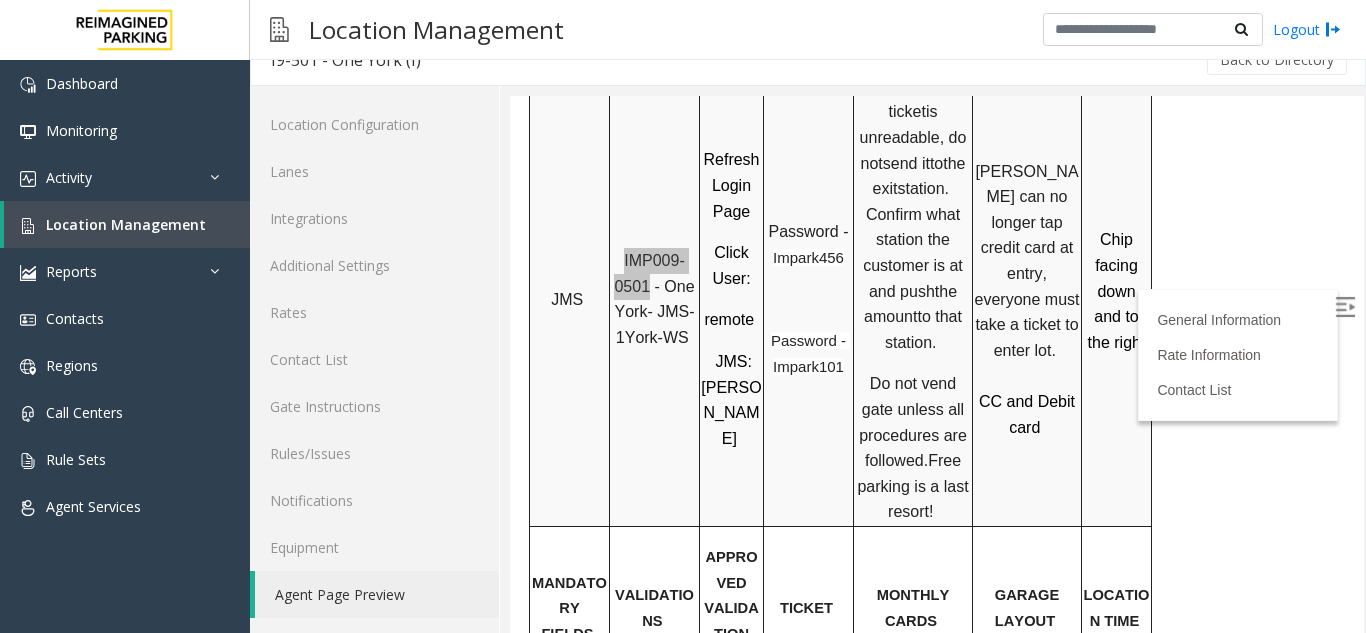 scroll, scrollTop: 1580, scrollLeft: 0, axis: vertical 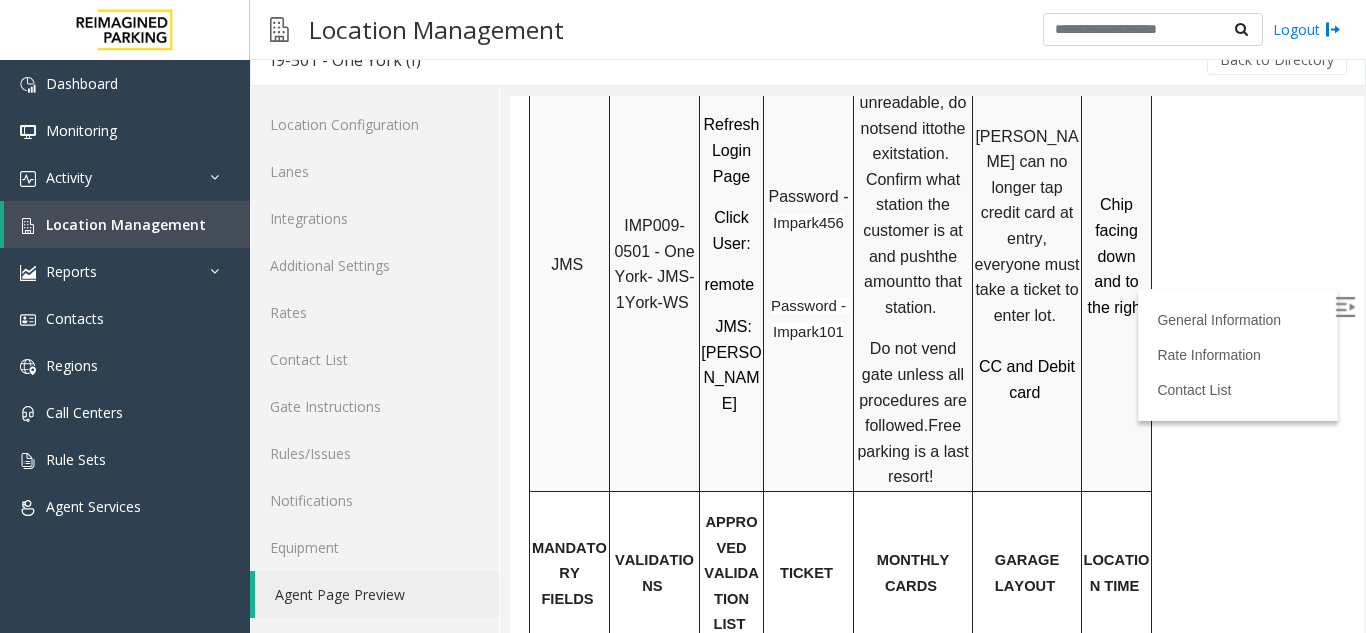 click on "PARCS   SOLAR WINDS   USER - NAM E   PASSWORD   MOST IMPORTANT   EQUIPMENT   CARD INSERTIO N   JMS   IMP009-0501 - One York- JMS-1York-WS   Refresh Login Page  Click User  : remote     JMS: [PERSON_NAME]   Password -  Impark456 Password - Impark101 When  the ticket  is unreadable, do not  send it  to  the exit  station.  Confirm what station the customer is at and push  the amount  to that station.    Do not vend gate unless all procedures are followed .  Free parking is a last resort!   [PERSON_NAME] can no longer tap credit card at entry, everyone must take a ticket to enter lot.     CC and Debit card    Chip facing down and to the right MANDATORY FIELDS   VALIDATIONS   APPROVED VALIDATION LIST   TICKET   MONTHLY CARDS   GARAGE LAYOUT   LOCATION TIME     Second City Validations Mon –Fri $15, Sat. & Sun. $10 anytime, with ticket validation.   [PERSON_NAME] who did not  validate  to return to [GEOGRAPHIC_DATA] or pay full now and email  [EMAIL_ADDRESS][DOMAIN_NAME]  for refund procedure   a" at bounding box center (934, 1088) 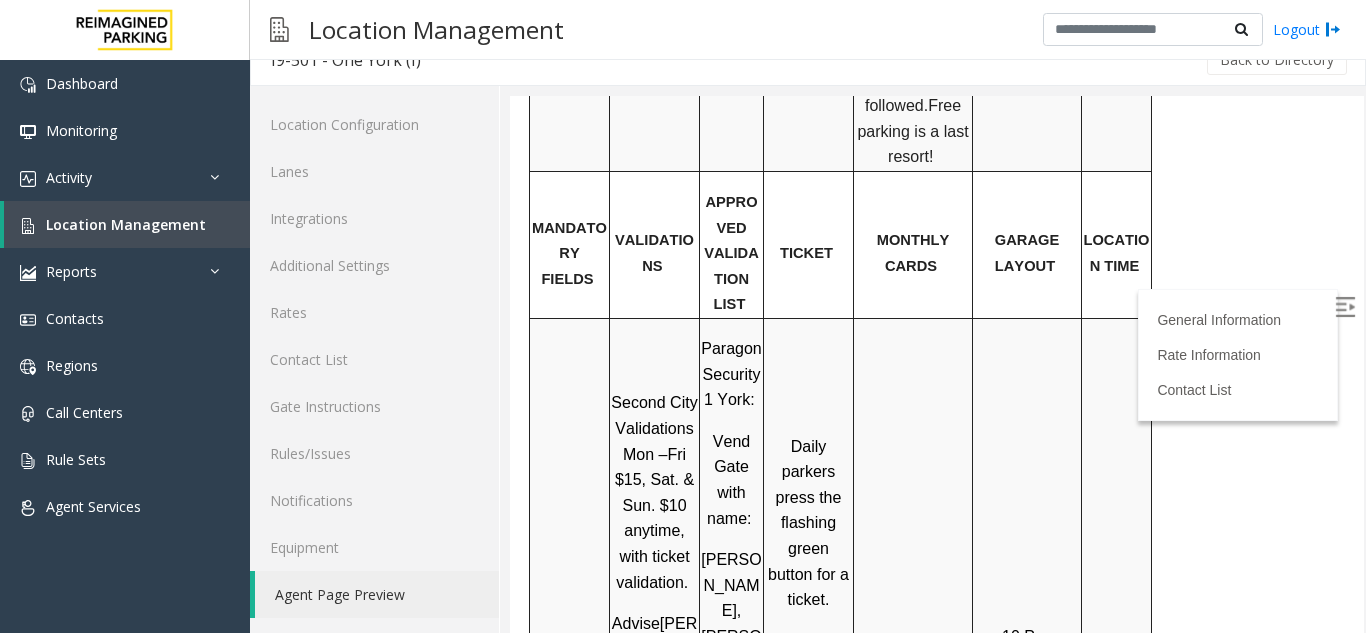 scroll, scrollTop: 1980, scrollLeft: 0, axis: vertical 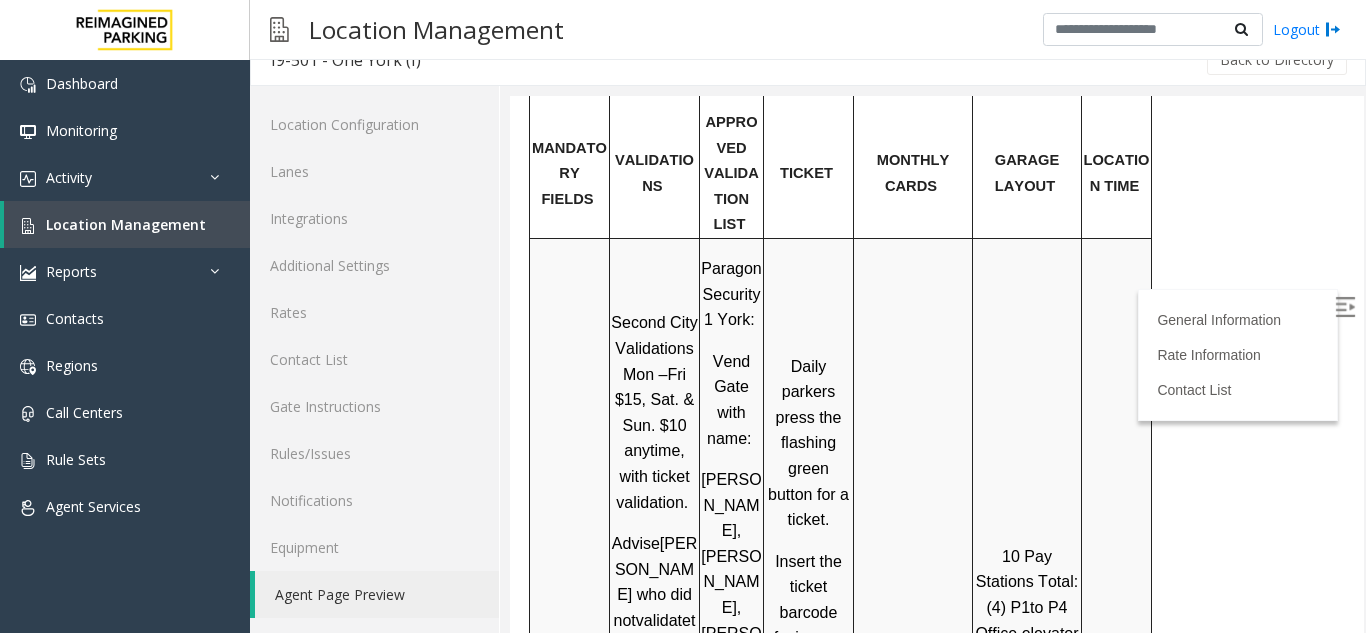 click on "Local Time" at bounding box center (1118, 684) 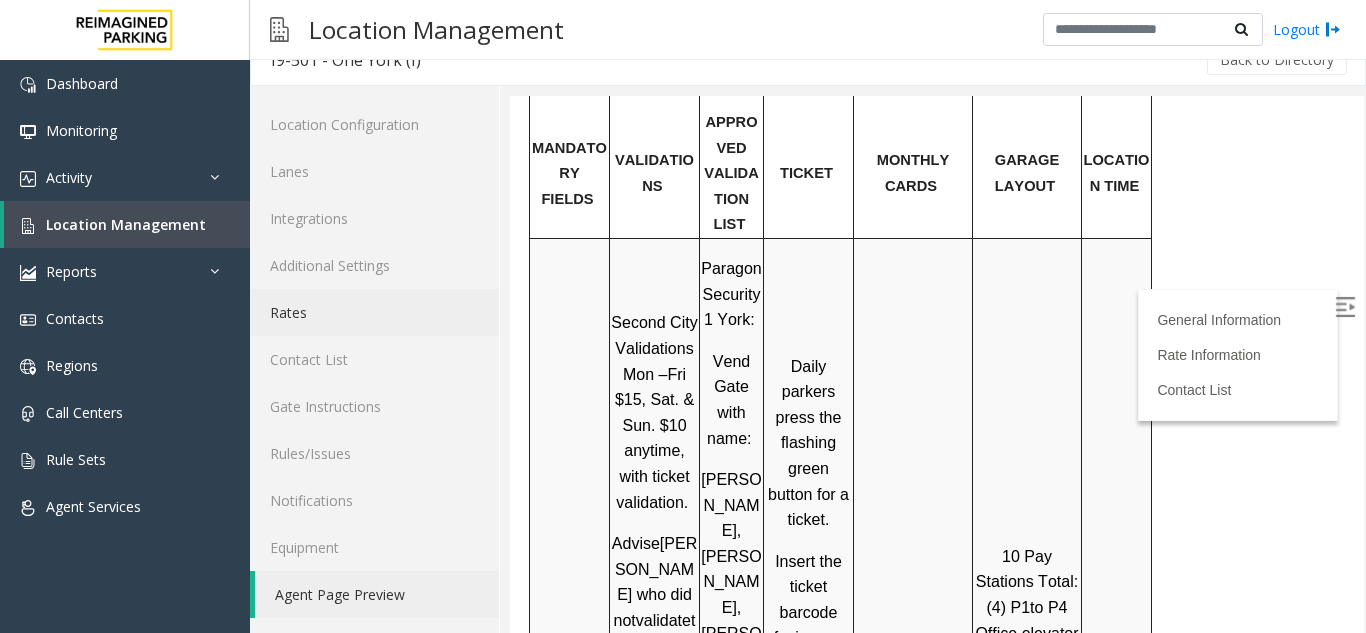 click on "Rates" 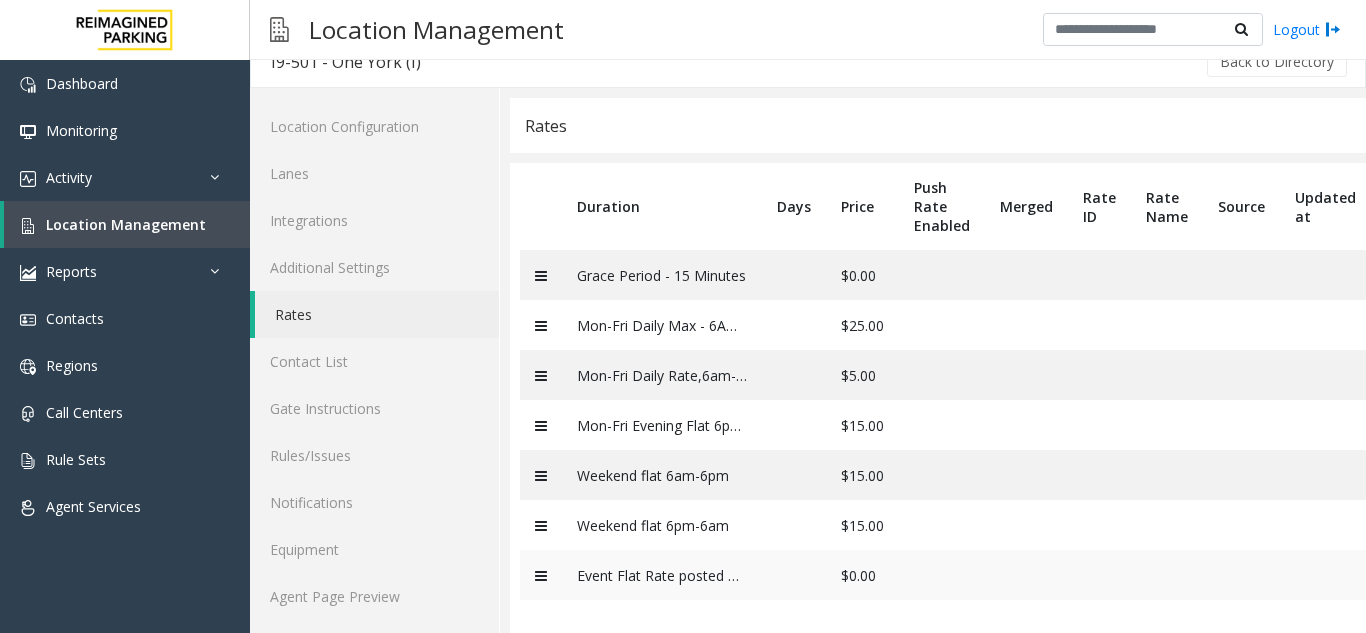 scroll, scrollTop: 46, scrollLeft: 0, axis: vertical 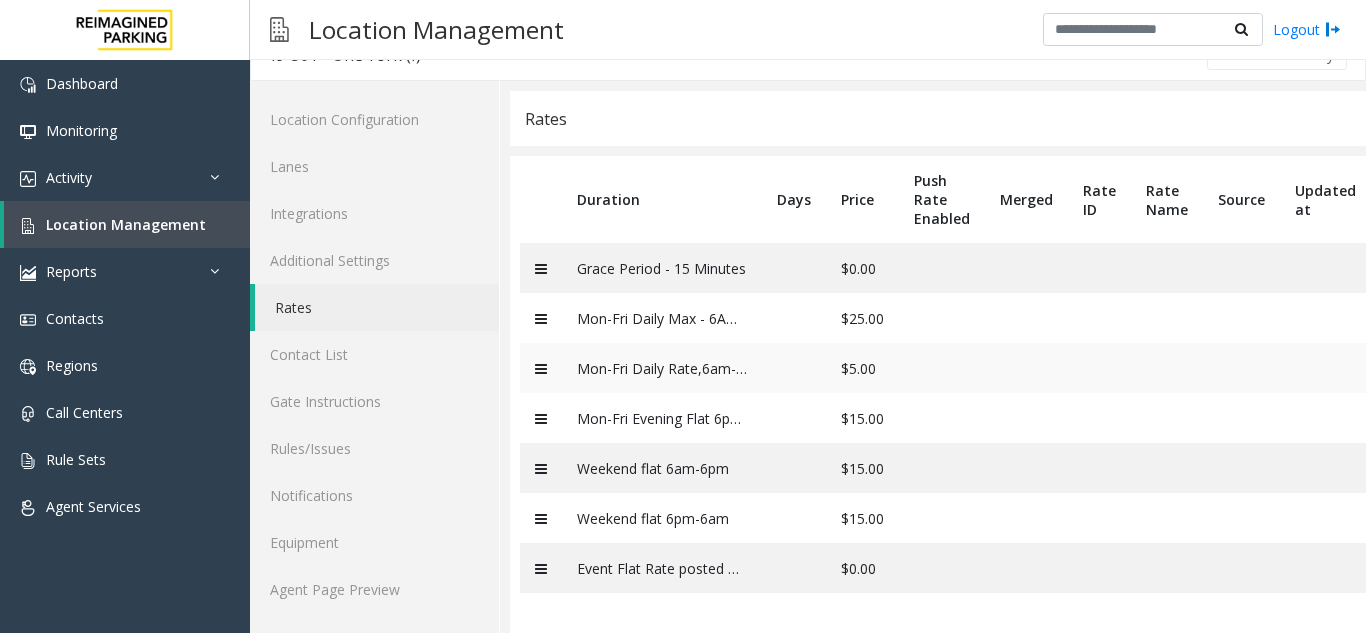 click on "Mon-Fri Daily Rate,6am-6pm - hourly" at bounding box center (662, 368) 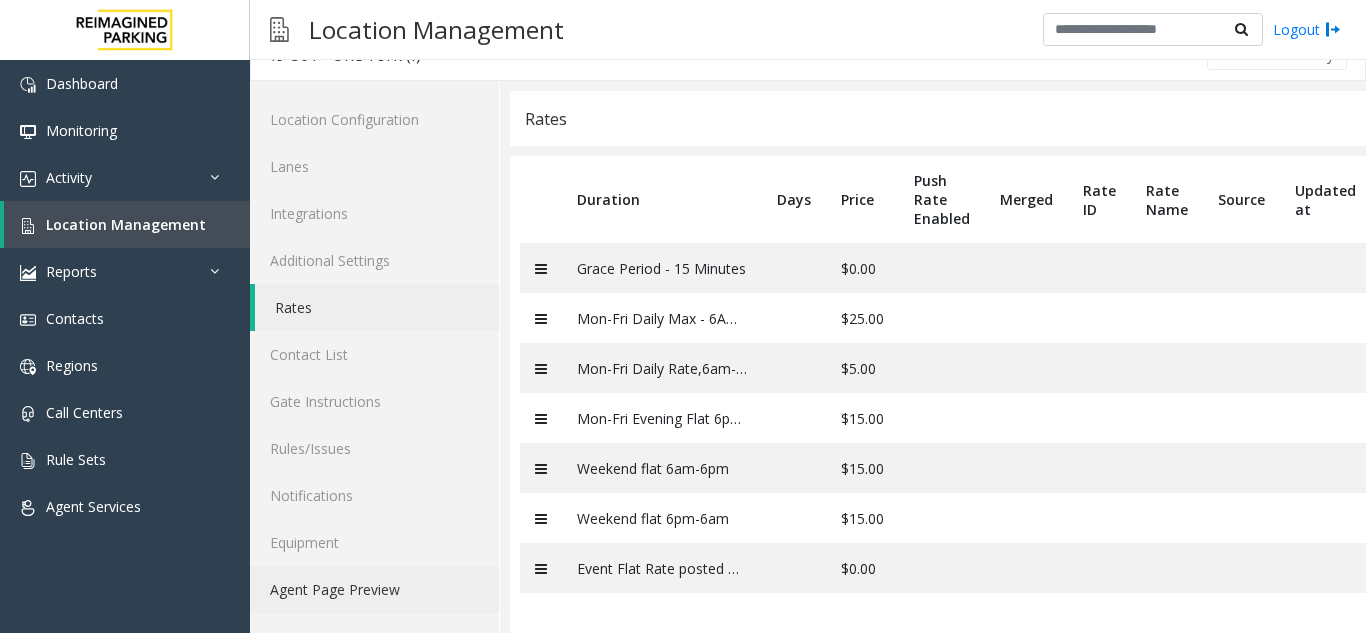 click on "Agent Page Preview" 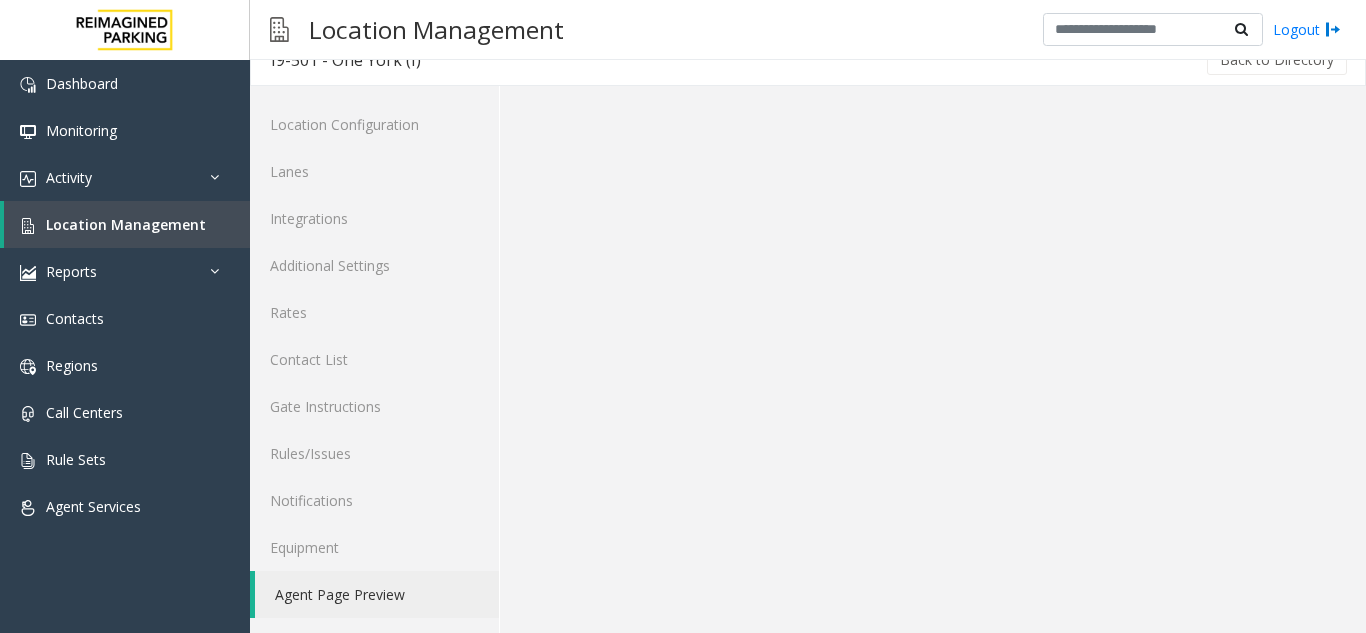scroll, scrollTop: 0, scrollLeft: 0, axis: both 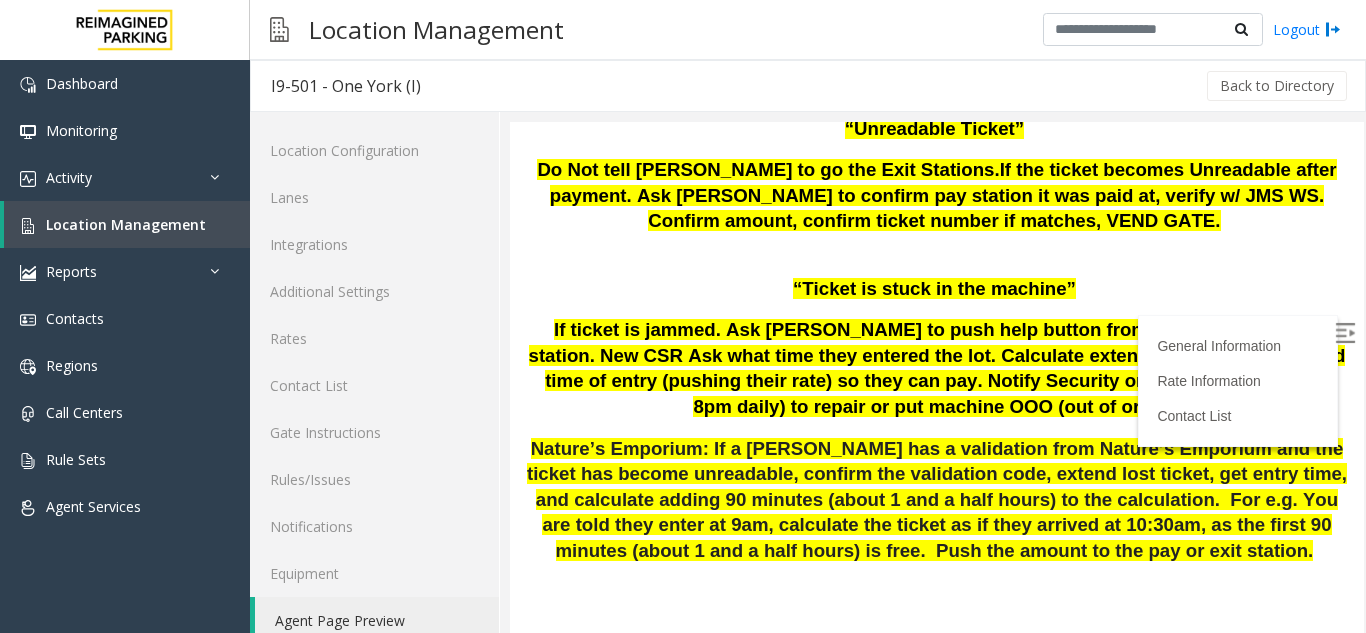 click at bounding box center [1347, 336] 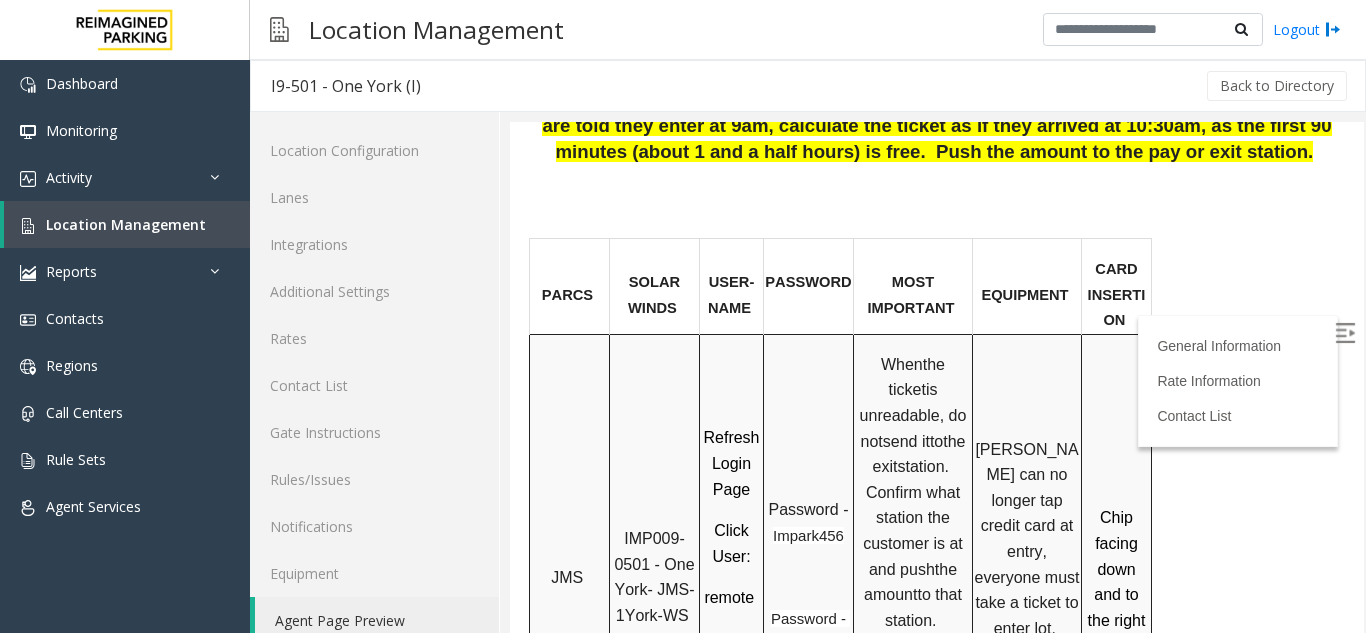 scroll, scrollTop: 1294, scrollLeft: 0, axis: vertical 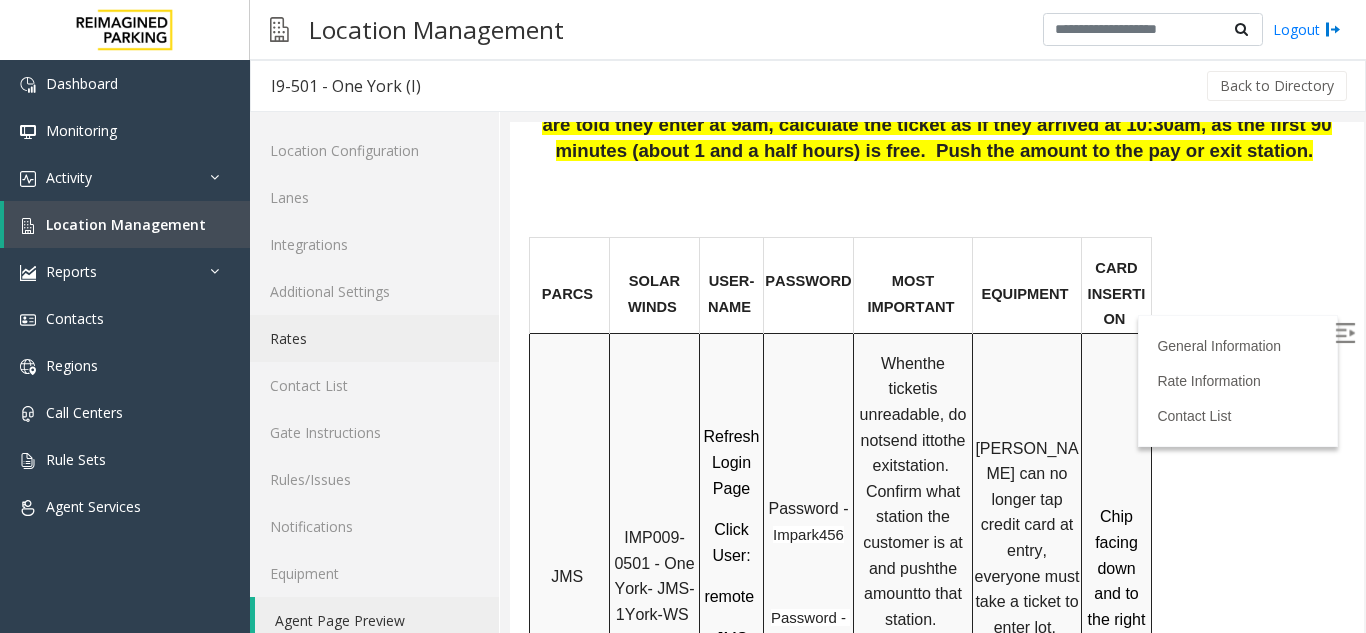 click on "Rates" 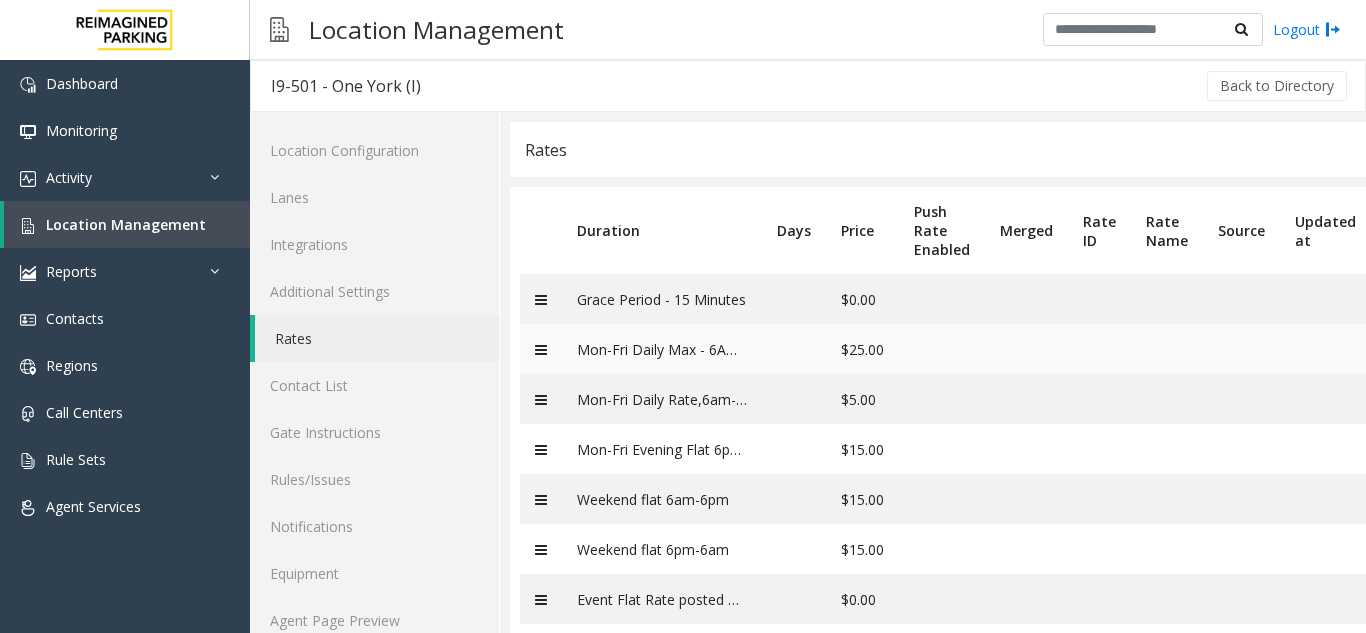 click on "Mon-Fri Daily Max - 6AM - 6PM" at bounding box center (662, 349) 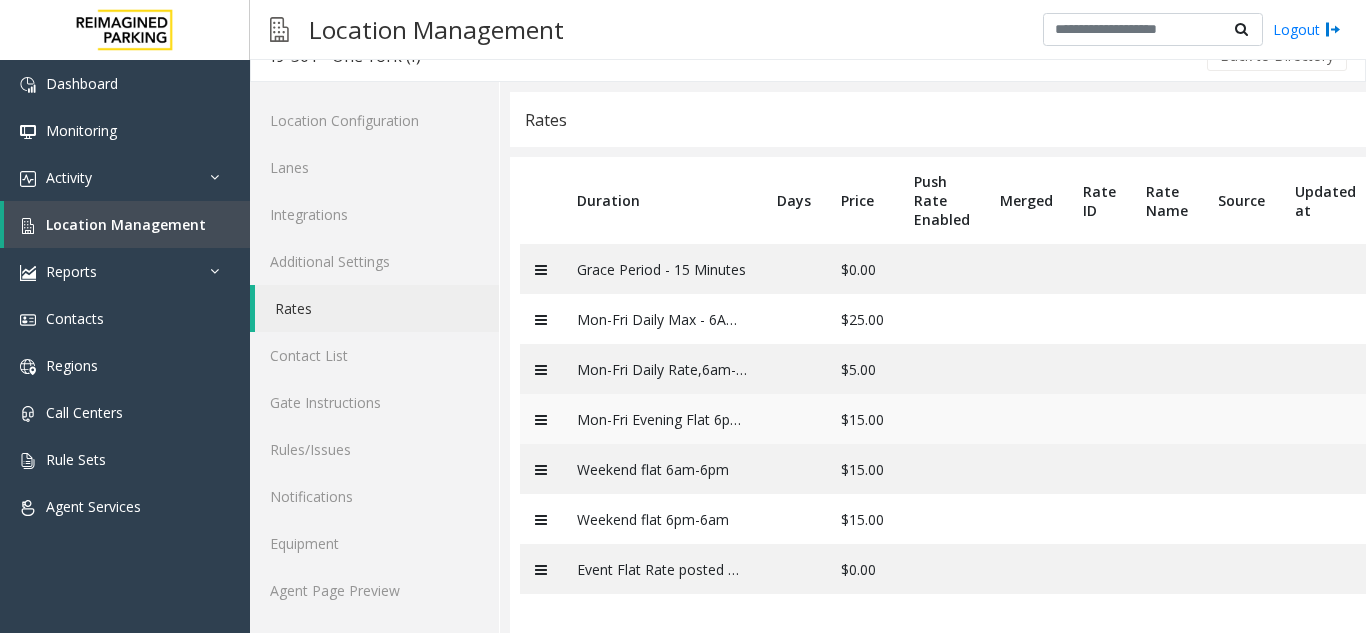 scroll, scrollTop: 46, scrollLeft: 0, axis: vertical 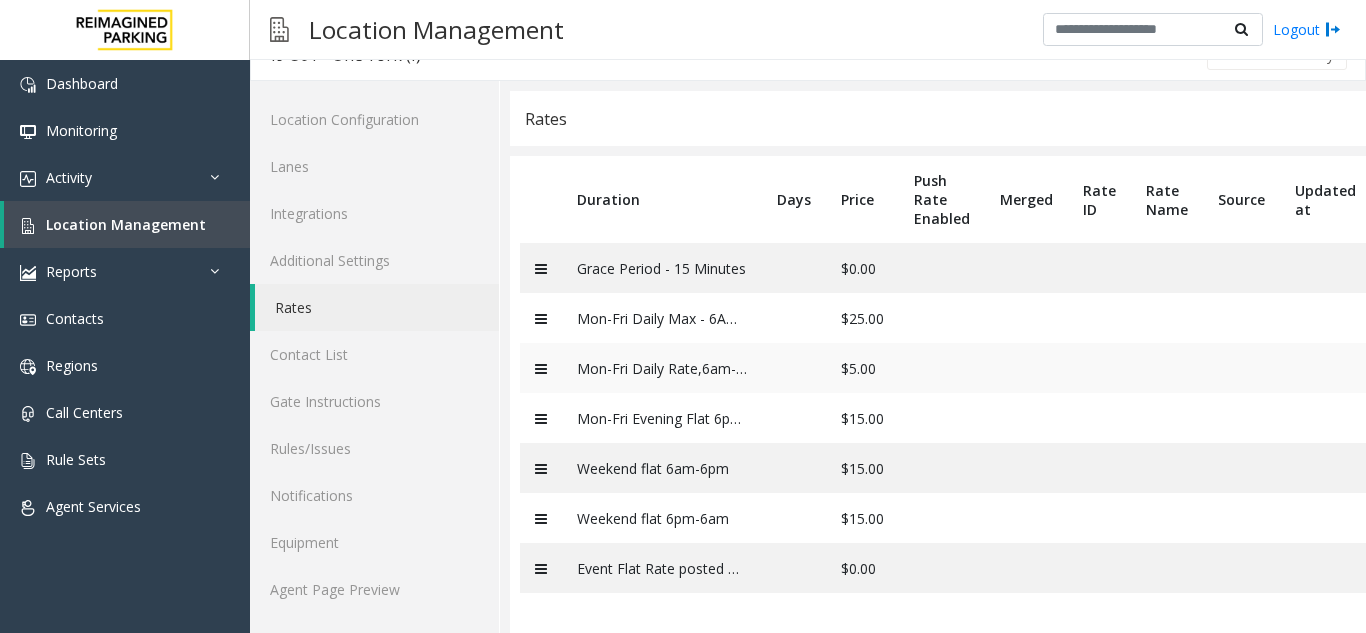 click at bounding box center (541, 369) 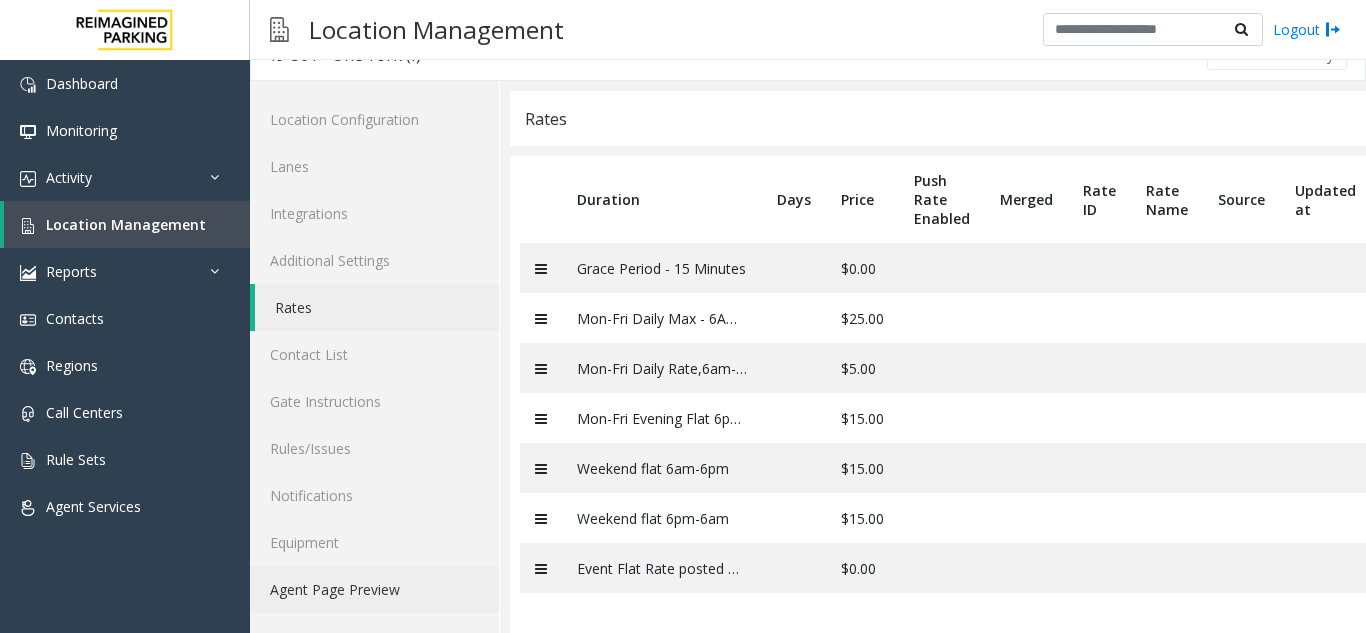click on "Agent Page Preview" 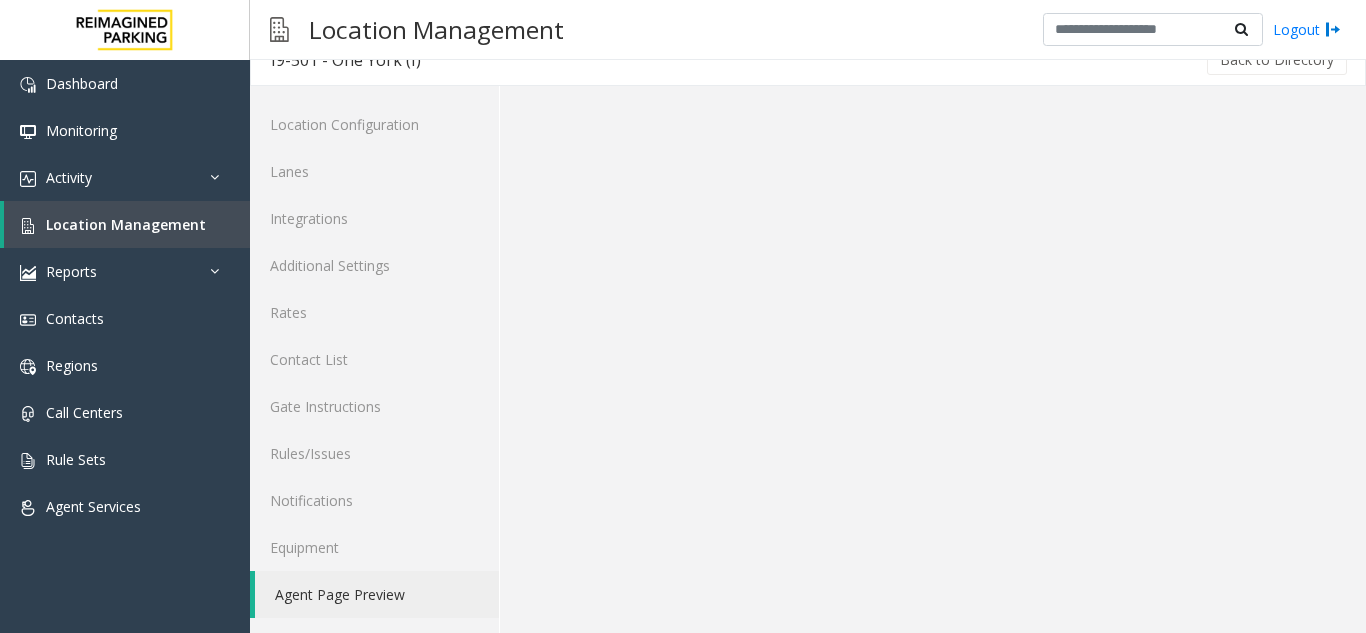 scroll, scrollTop: 26, scrollLeft: 0, axis: vertical 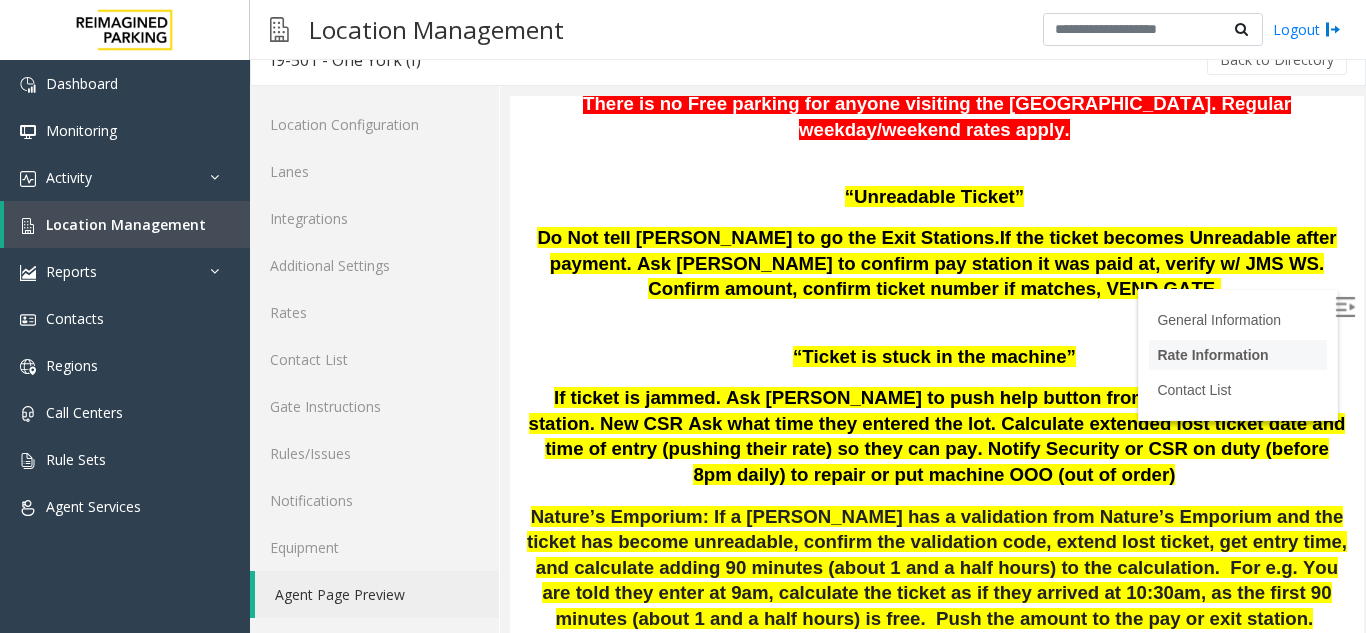 click on "Rate Information" at bounding box center [1212, 355] 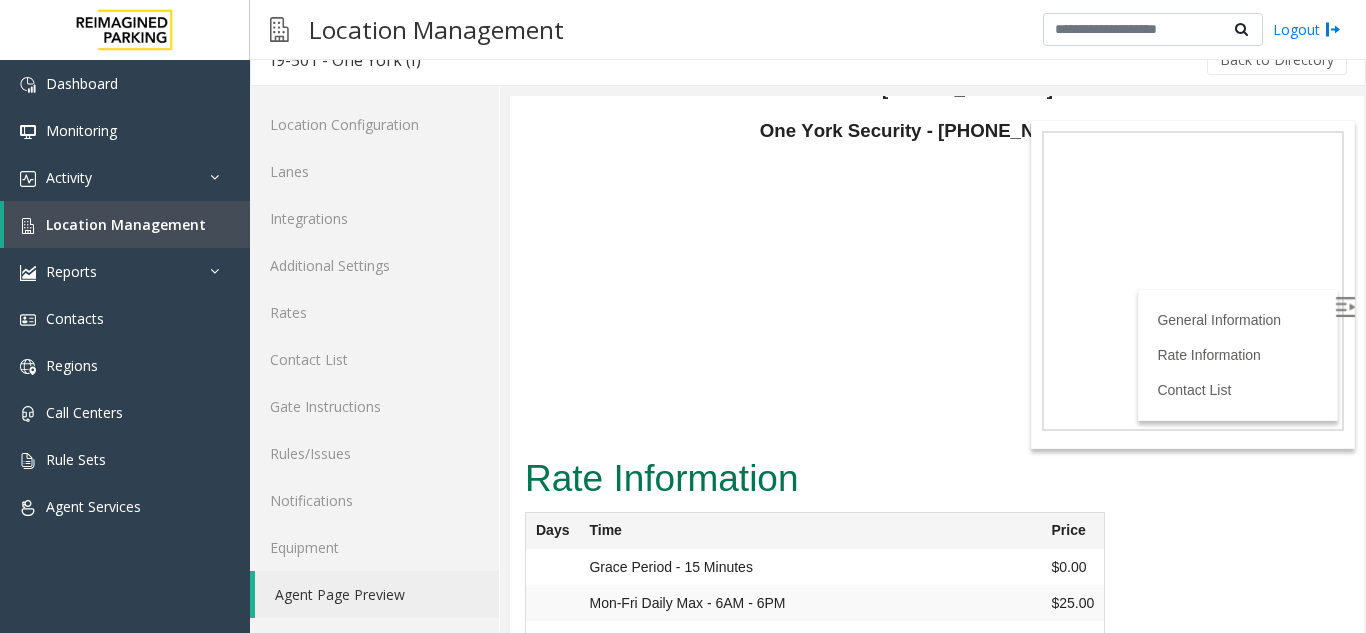 click at bounding box center [1345, 307] 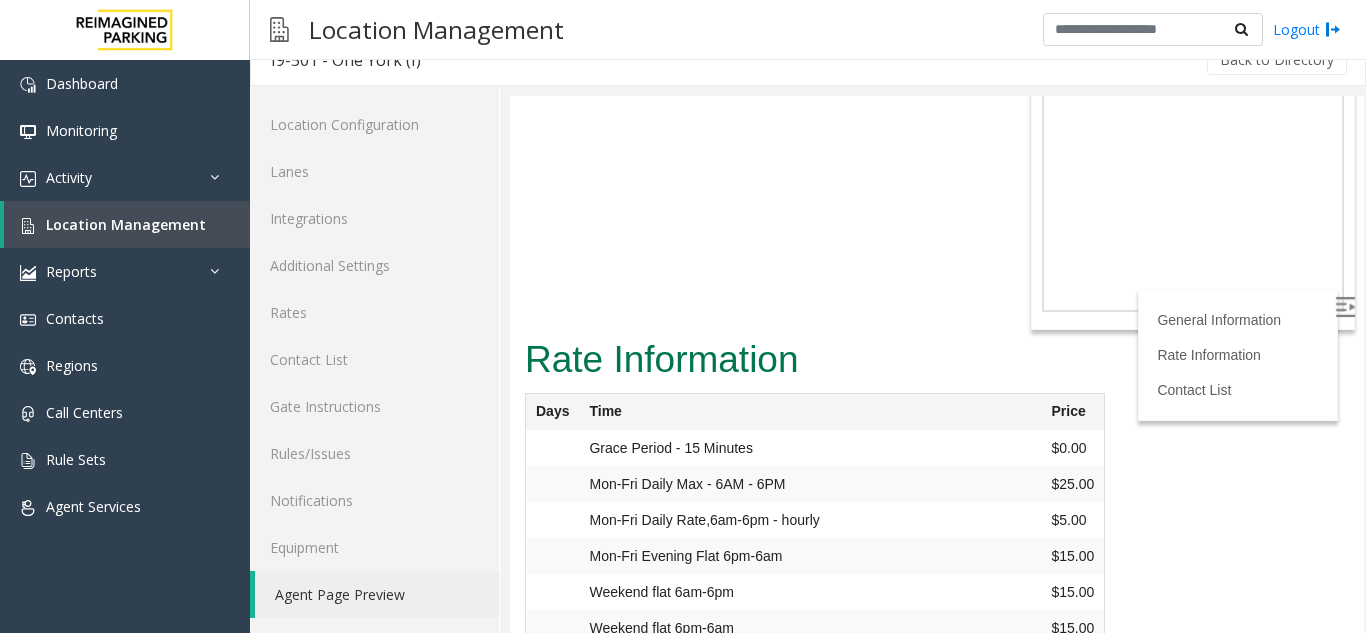 scroll, scrollTop: 4676, scrollLeft: 0, axis: vertical 